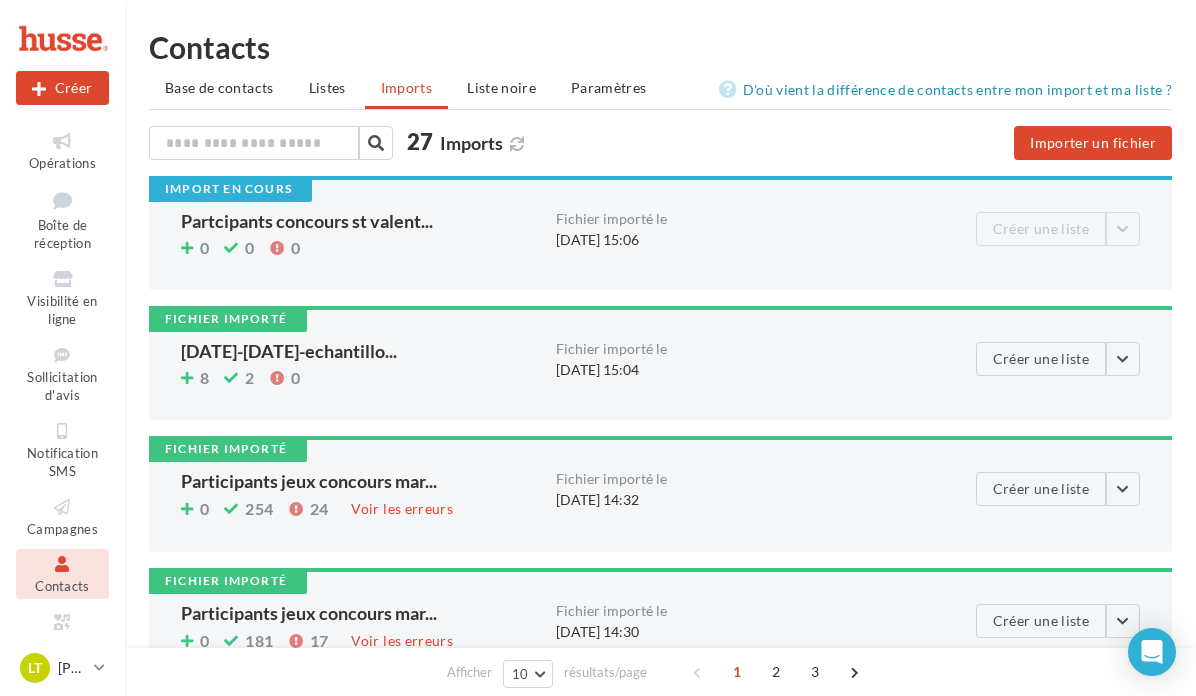 scroll, scrollTop: 0, scrollLeft: 0, axis: both 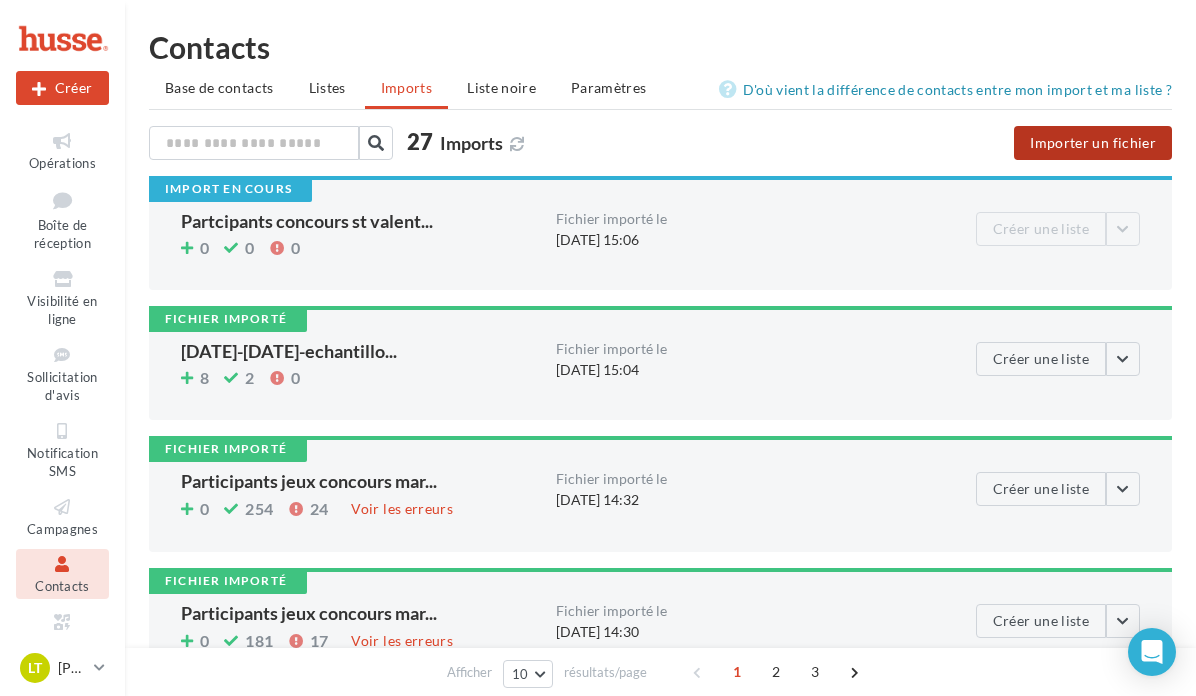 click on "Importer un fichier" at bounding box center (1093, 143) 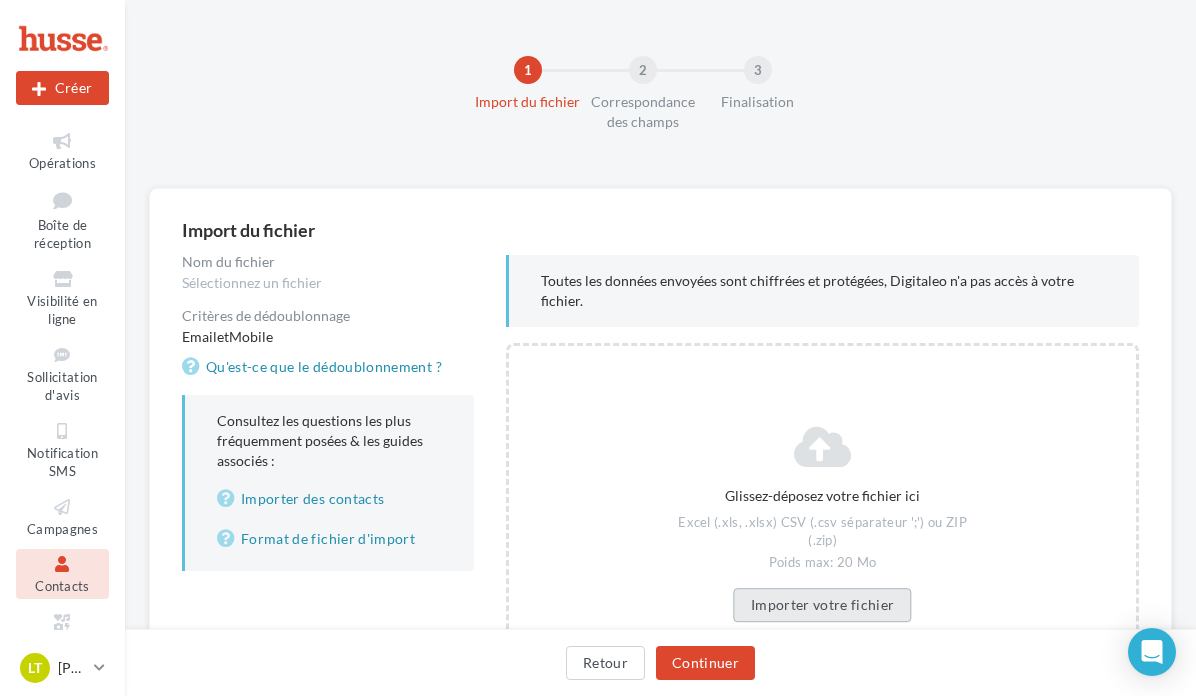 click on "Importer votre fichier" at bounding box center (823, 605) 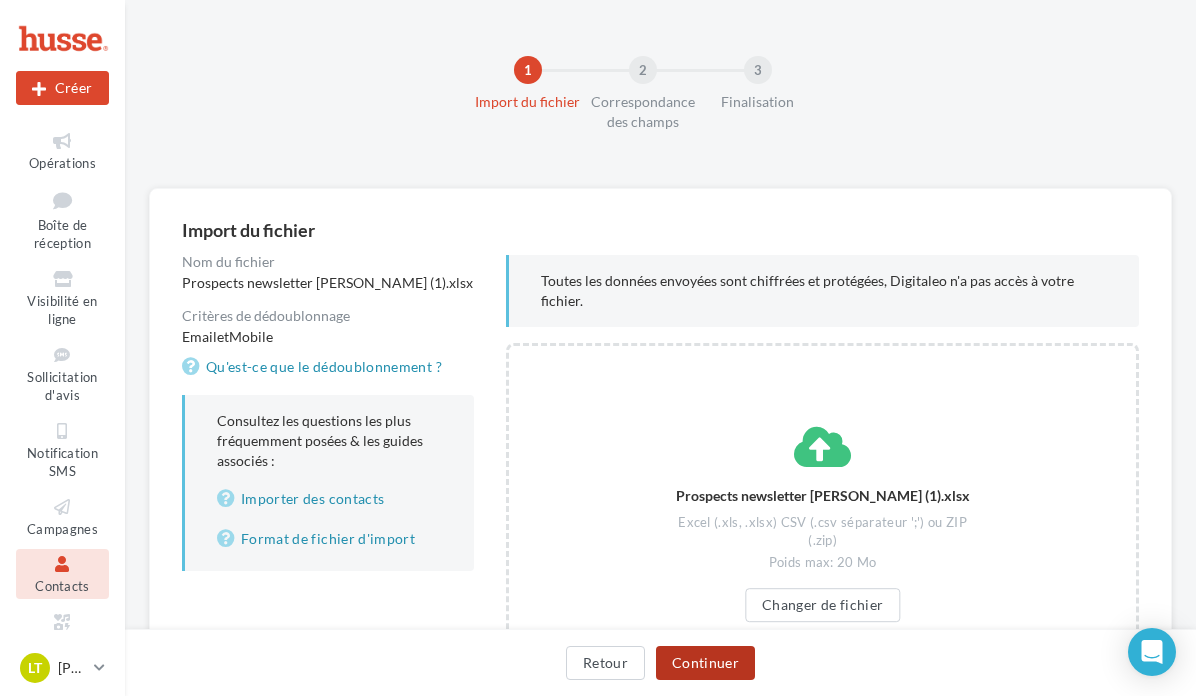 click on "Continuer" at bounding box center (705, 663) 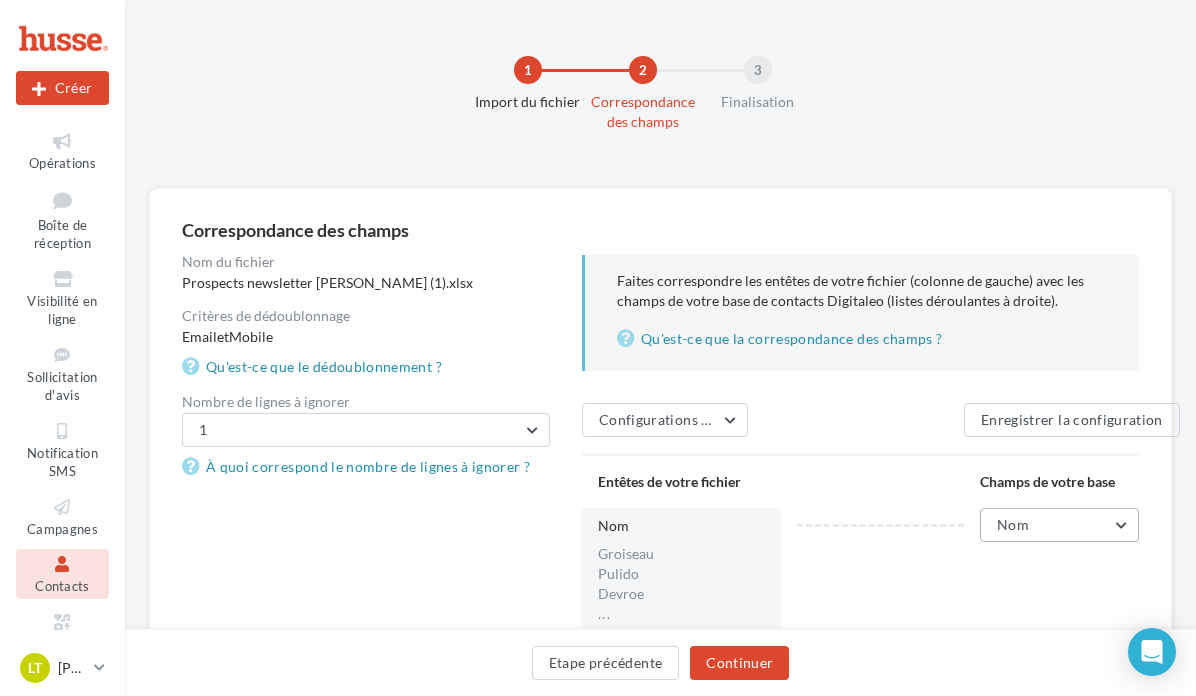 click on "Nom" at bounding box center (1059, 525) 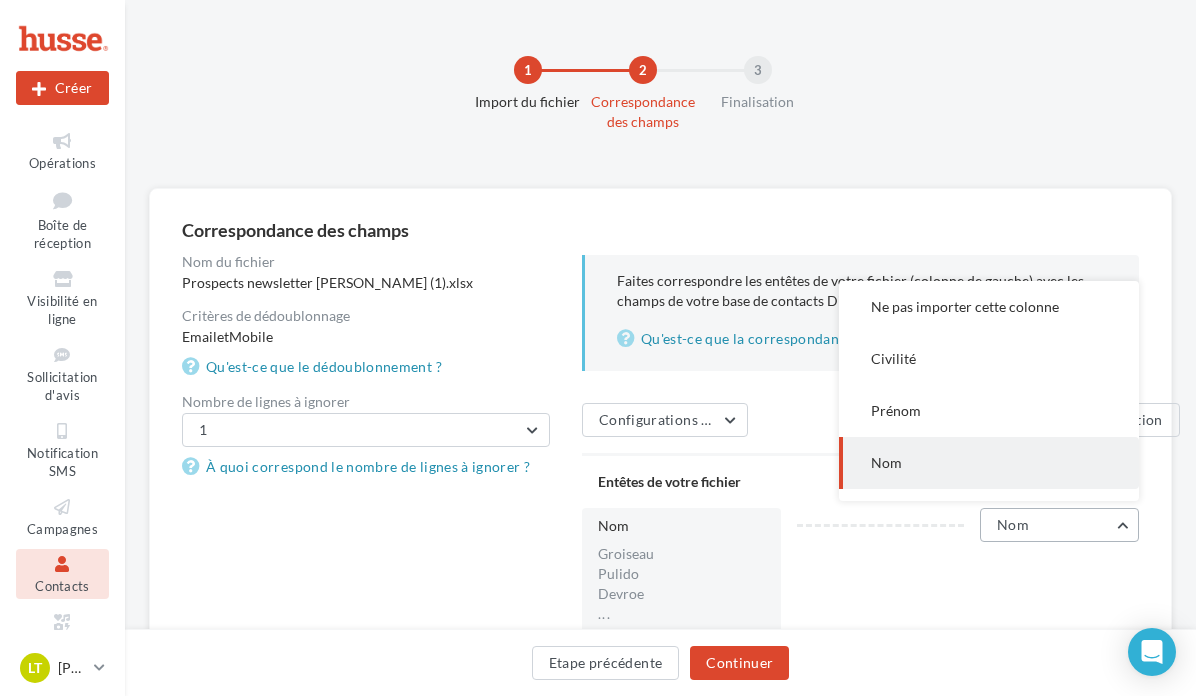 scroll, scrollTop: 104, scrollLeft: 0, axis: vertical 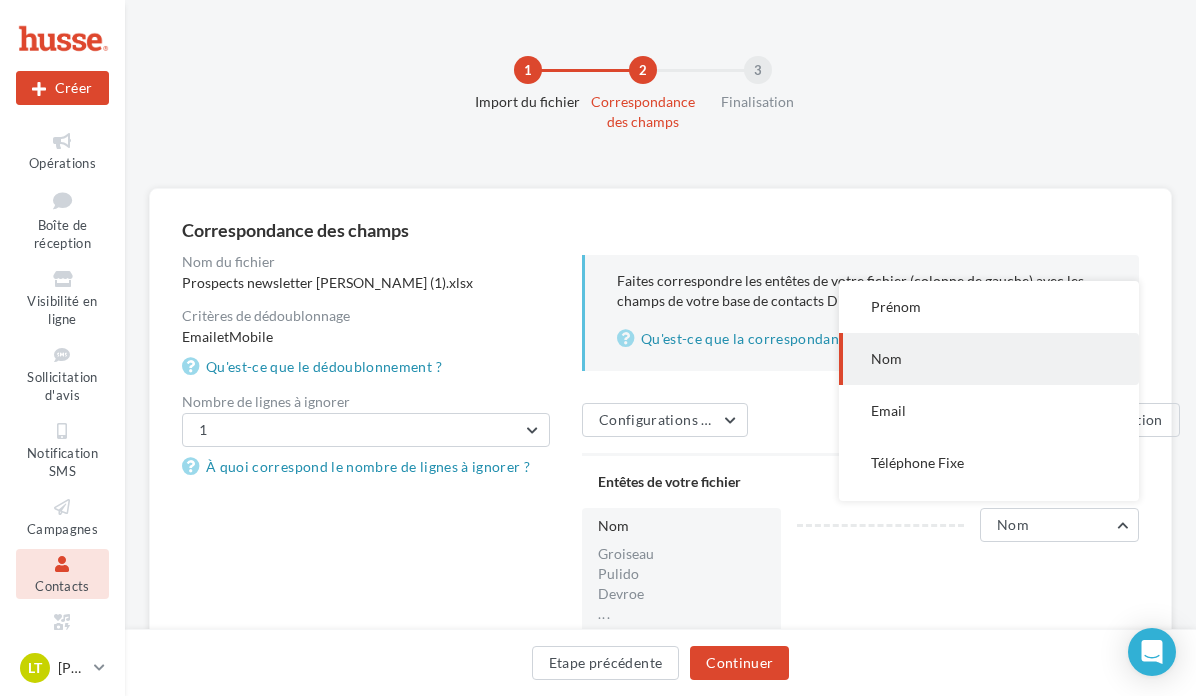 click on "Nom" at bounding box center [989, 359] 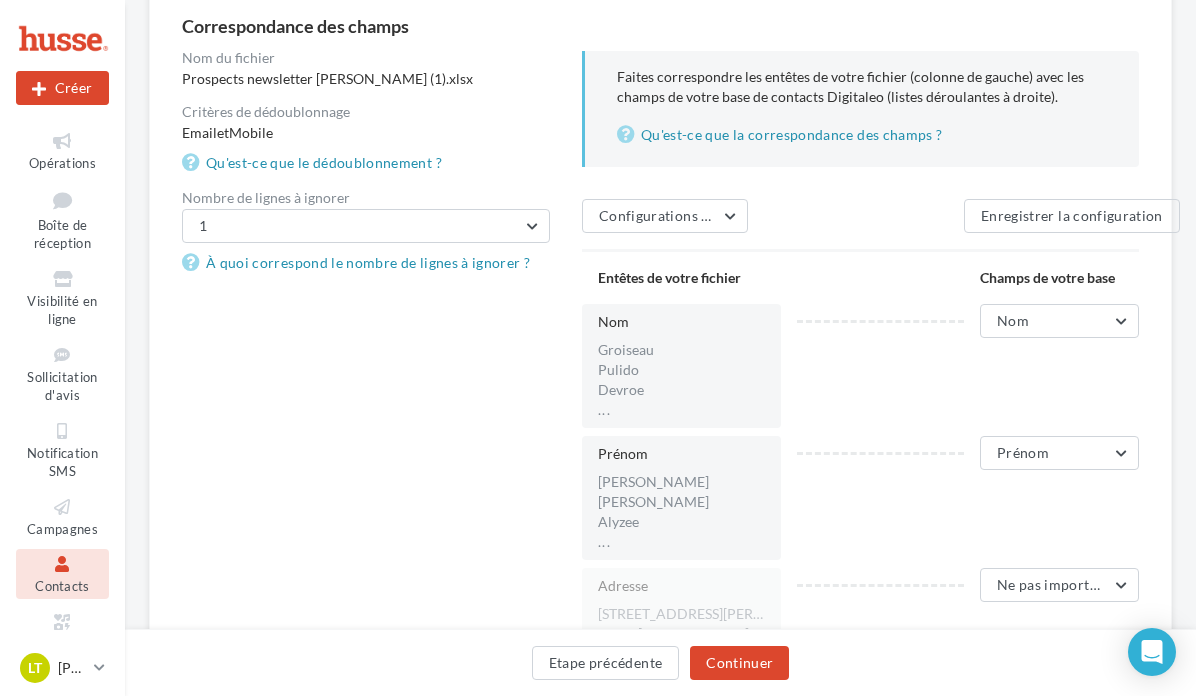 scroll, scrollTop: 300, scrollLeft: 0, axis: vertical 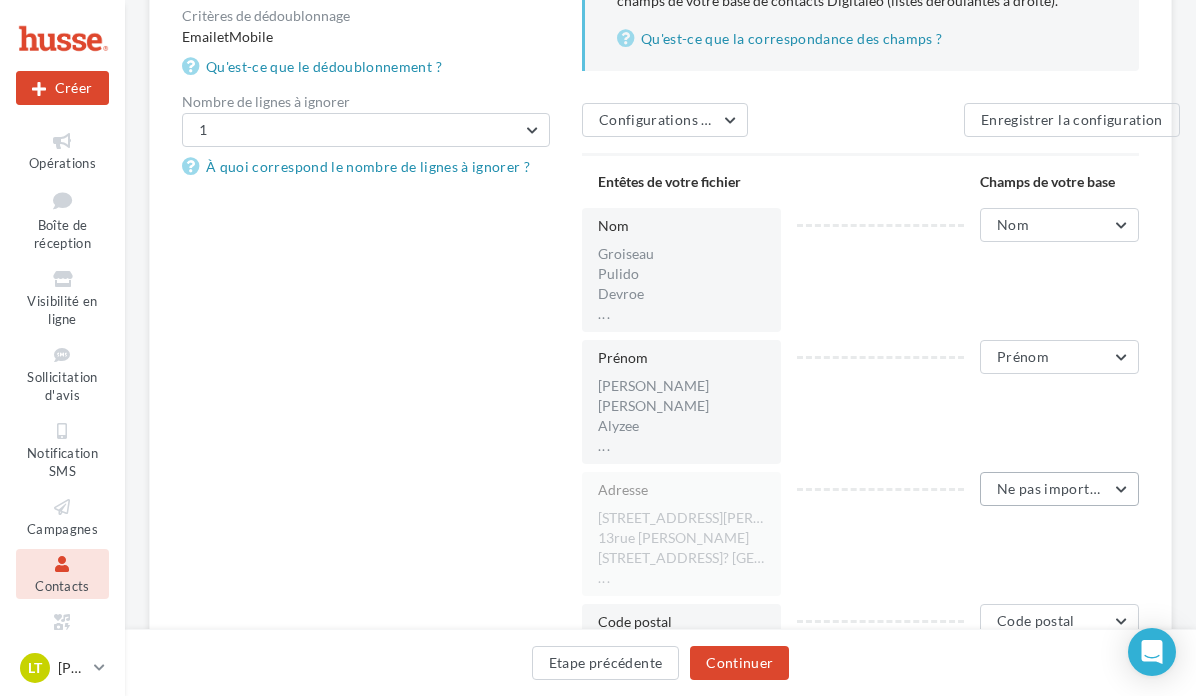 click on "Ne pas importer cette colonne" at bounding box center (1096, 488) 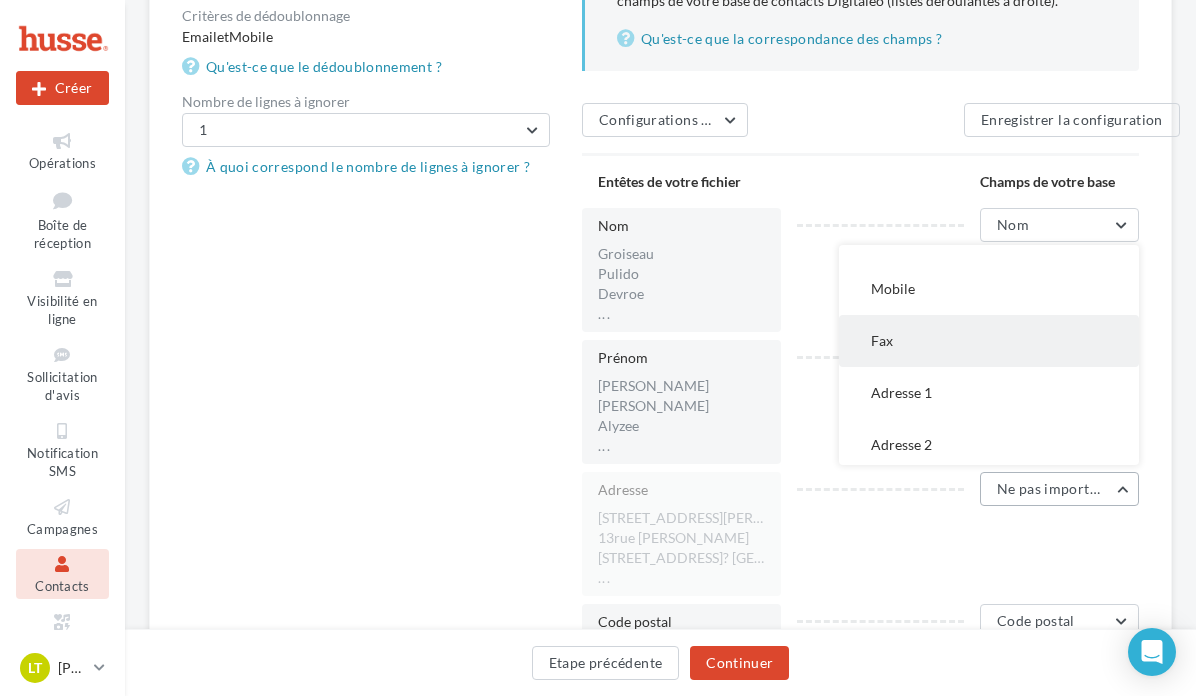 scroll, scrollTop: 300, scrollLeft: 0, axis: vertical 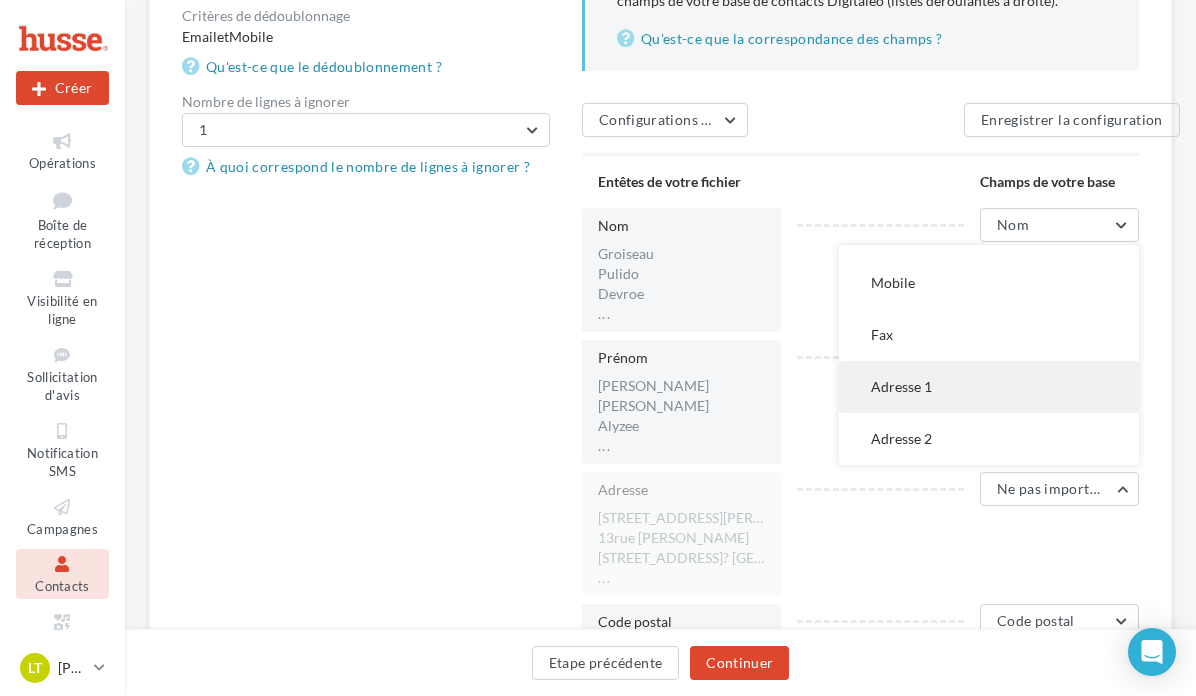 click on "Adresse 1" at bounding box center [989, 387] 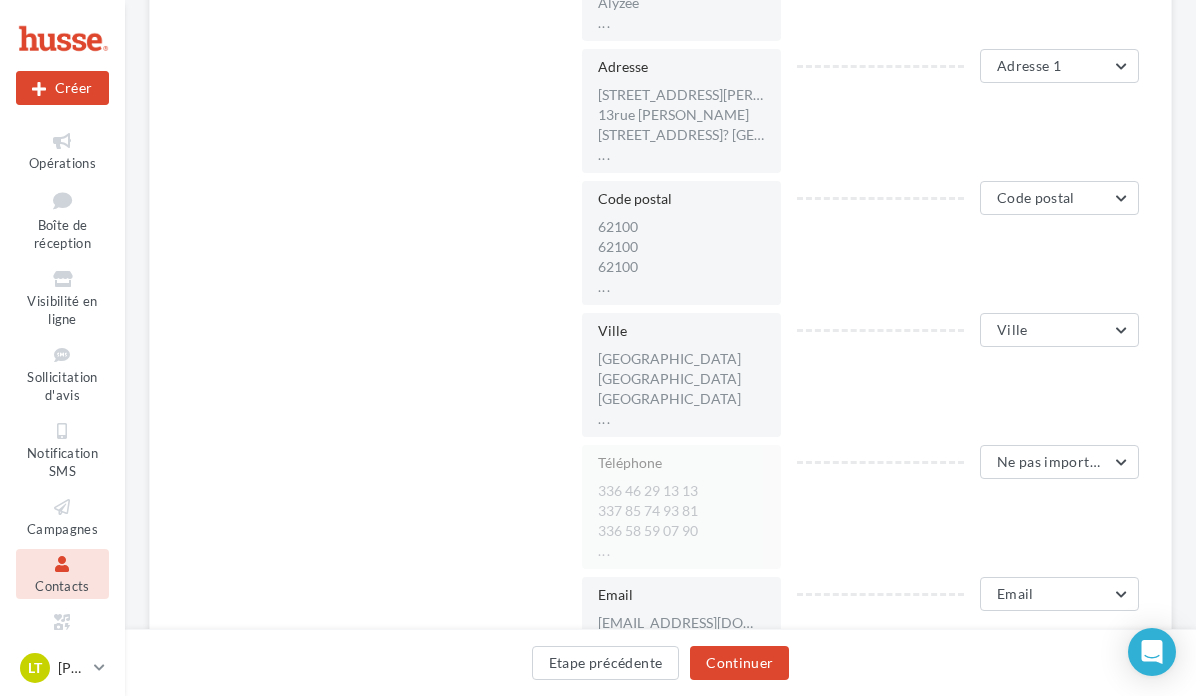scroll, scrollTop: 800, scrollLeft: 0, axis: vertical 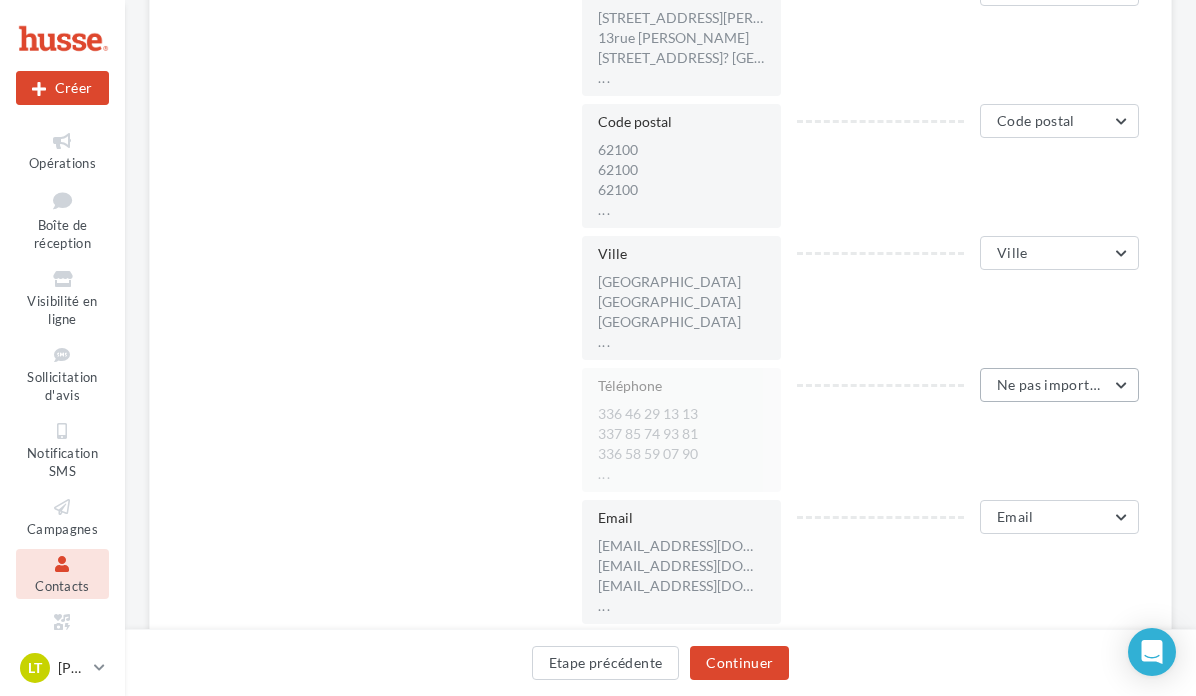 click on "Ne pas importer cette colonne" at bounding box center (1059, 385) 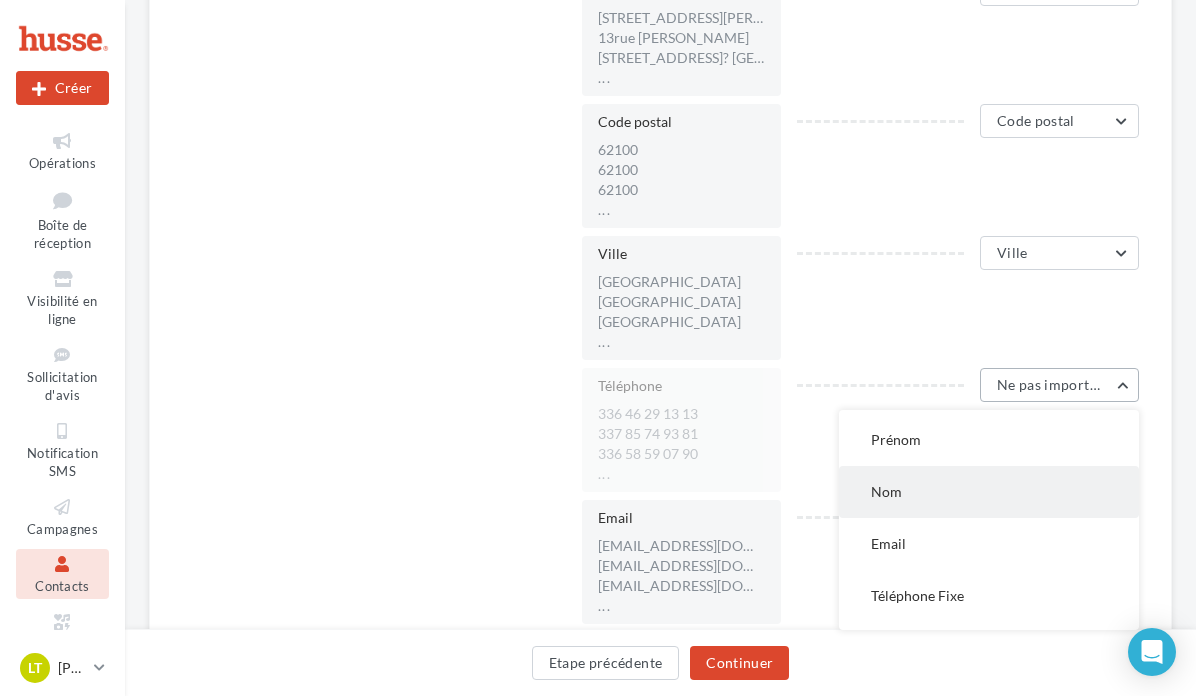 scroll, scrollTop: 200, scrollLeft: 0, axis: vertical 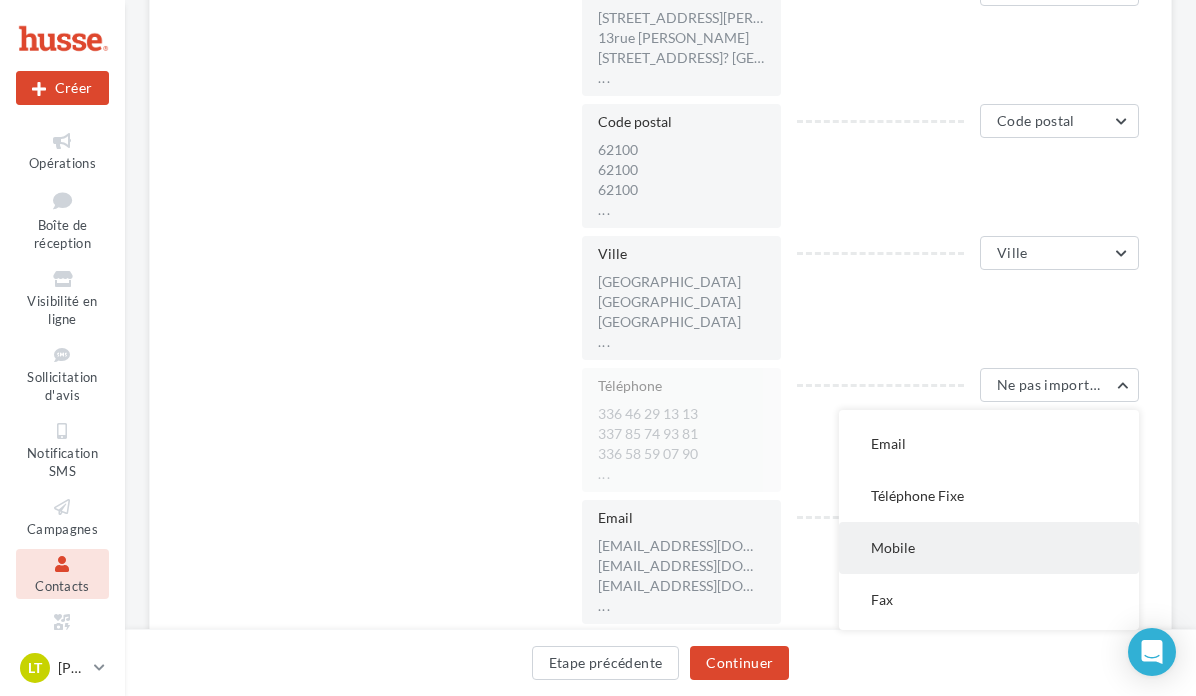 click on "Mobile" at bounding box center (989, 548) 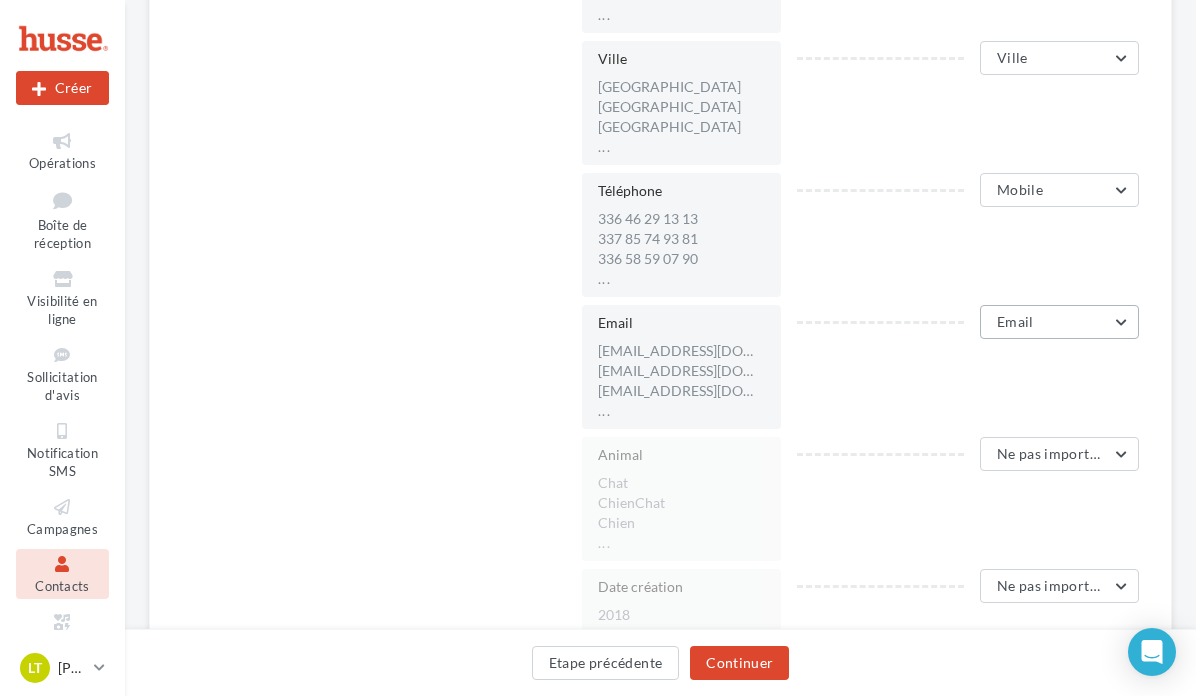 scroll, scrollTop: 1000, scrollLeft: 0, axis: vertical 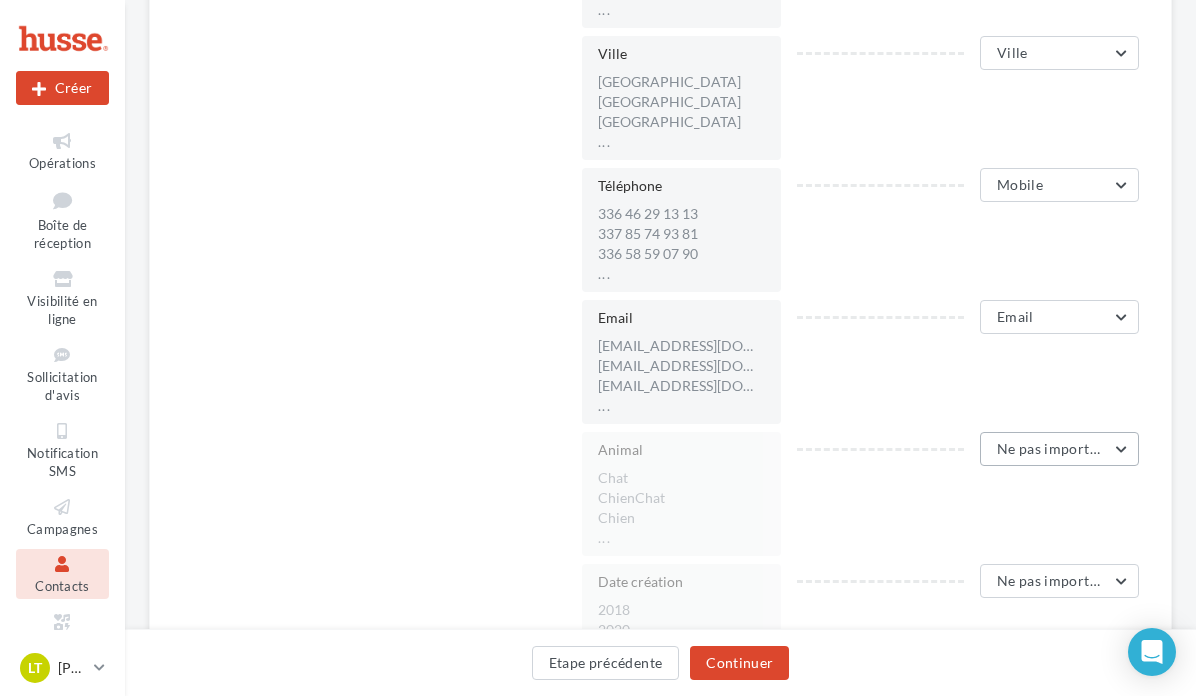 click on "Ne pas importer cette colonne" at bounding box center [1059, 449] 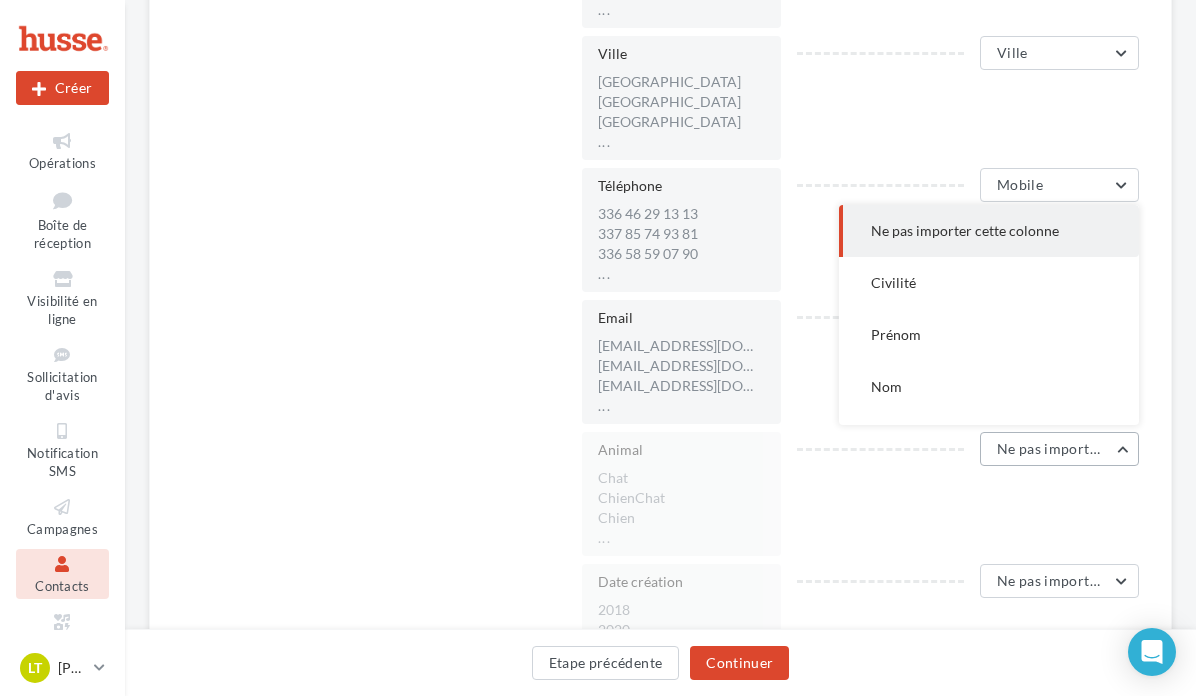 click on "Ne pas importer cette colonne" at bounding box center [1059, 449] 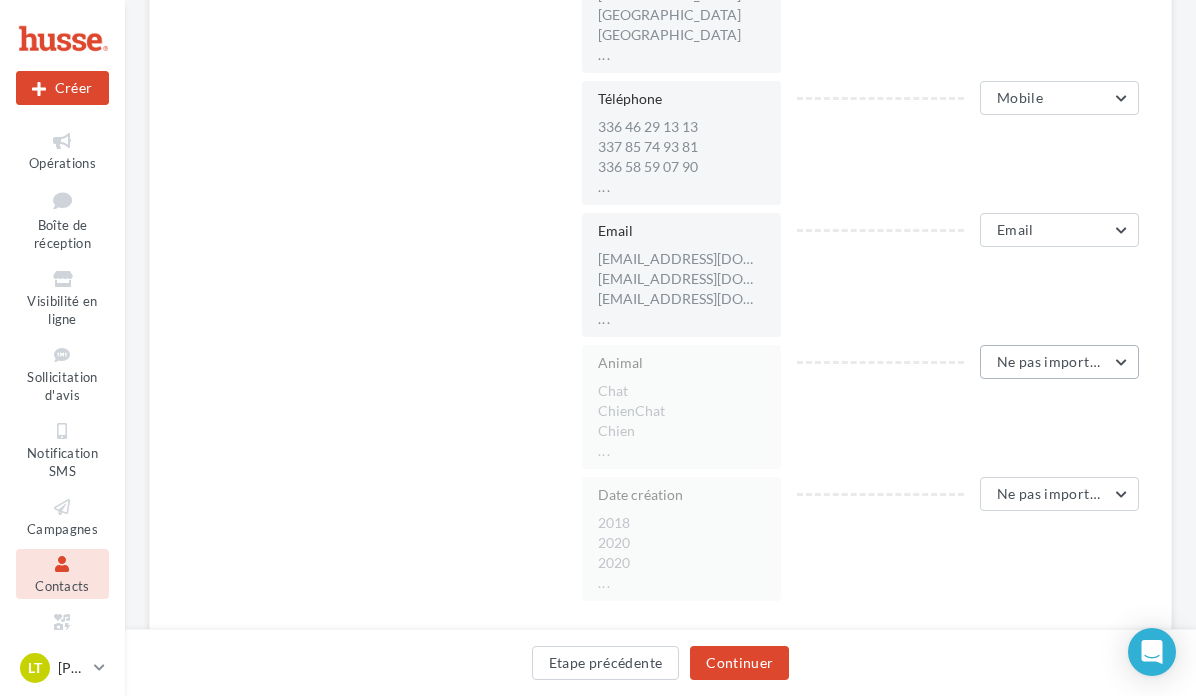 scroll, scrollTop: 1151, scrollLeft: 0, axis: vertical 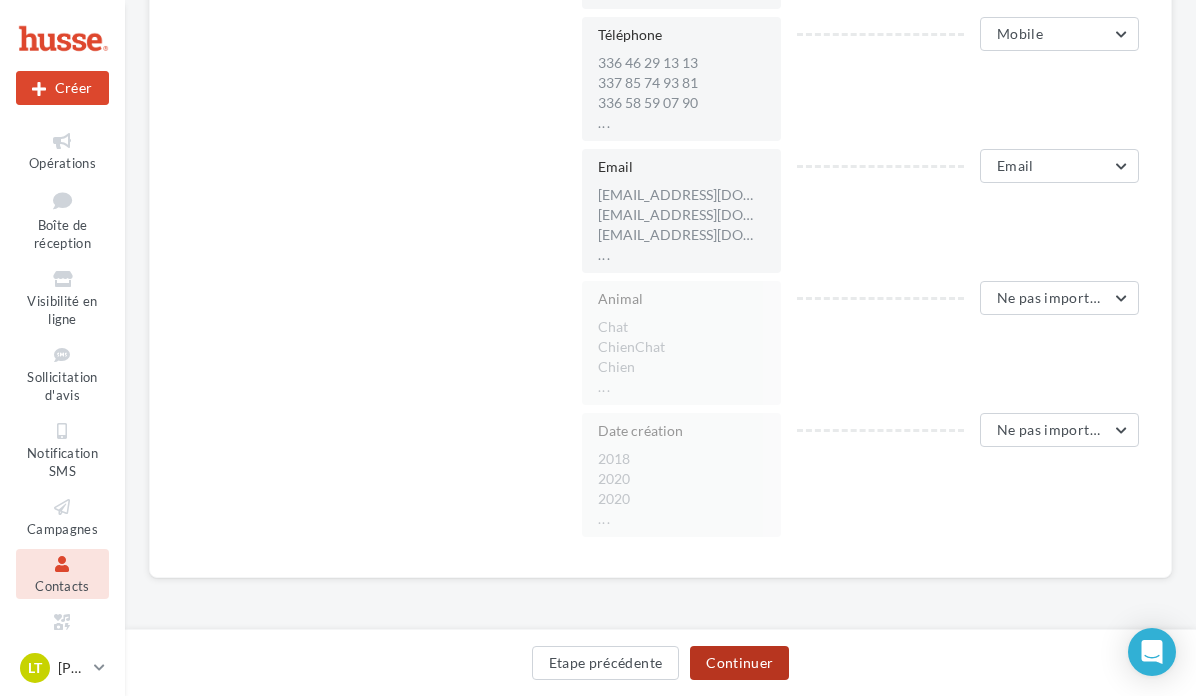click on "Continuer" at bounding box center [739, 663] 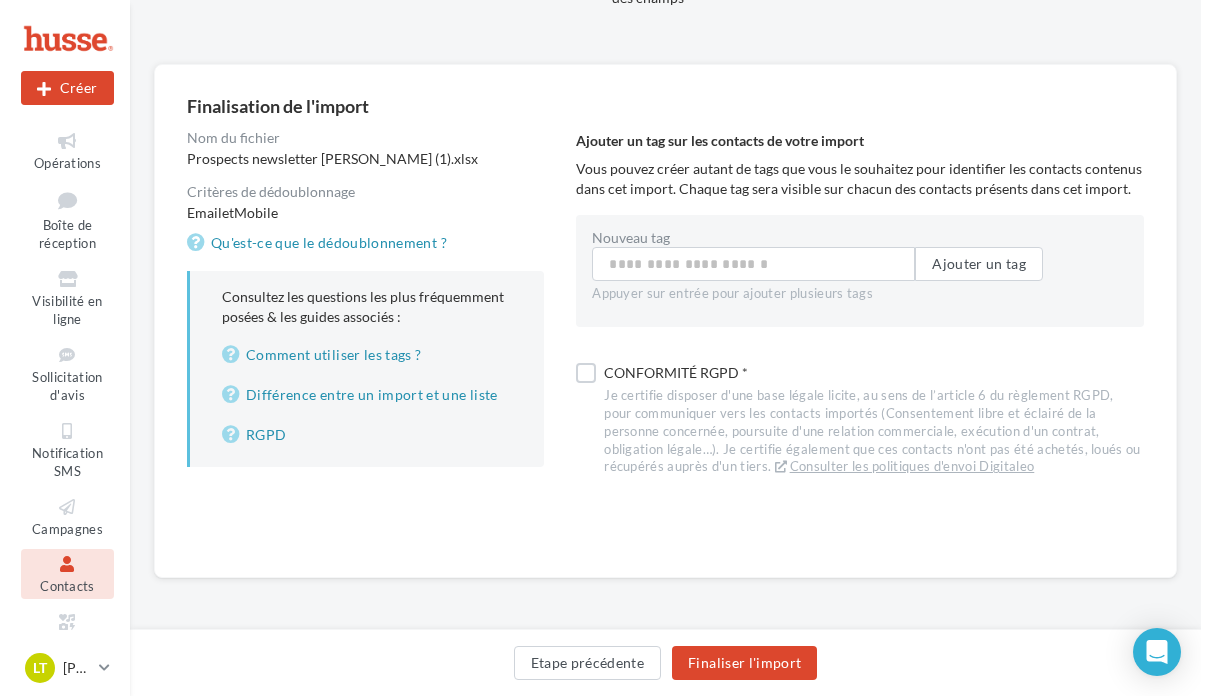 scroll, scrollTop: 124, scrollLeft: 0, axis: vertical 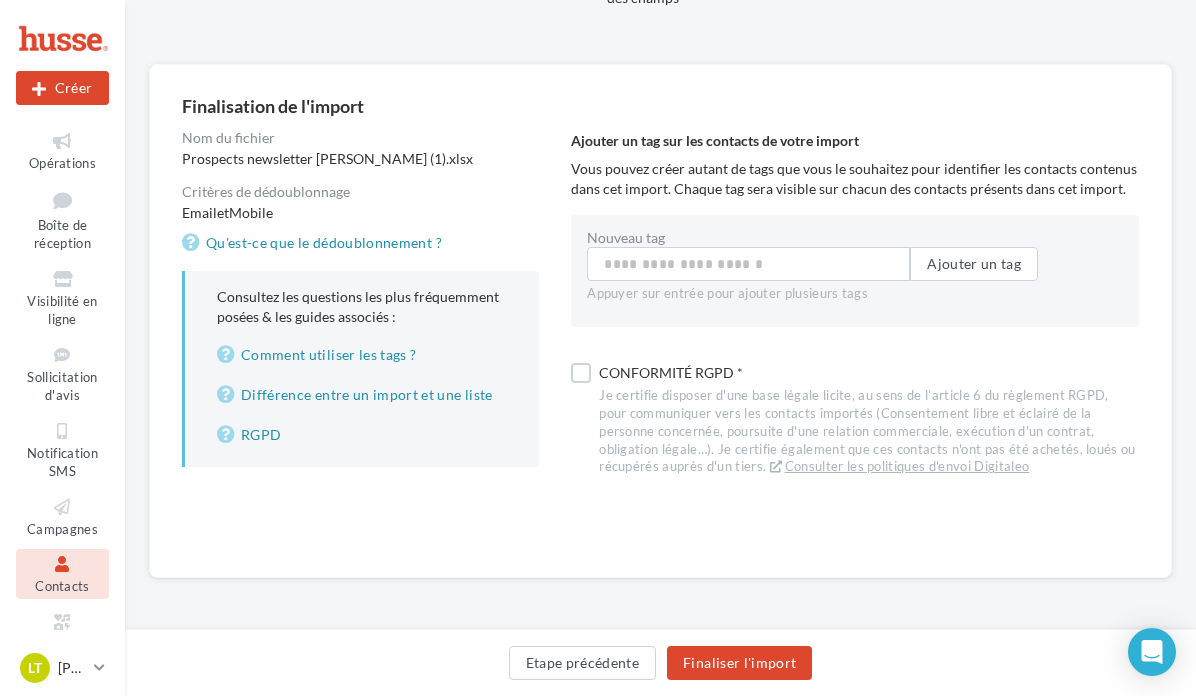 click on "Conformité RGPD *
Je certifie disposer d'une base légale licite, au sens de l’article 6 du règlement RGPD, pour communiquer vers les contacts importés (Consentement libre et éclairé de la personne concernée, poursuite d'une relation commerciale, exécution d'un contrat, obligation légale…). Je certifie également que ces contacts n'ont pas été achetés, loués ou récupérés auprès d'un tiers.
Consulter les politiques d'envoi Digitaleo" at bounding box center [855, 420] 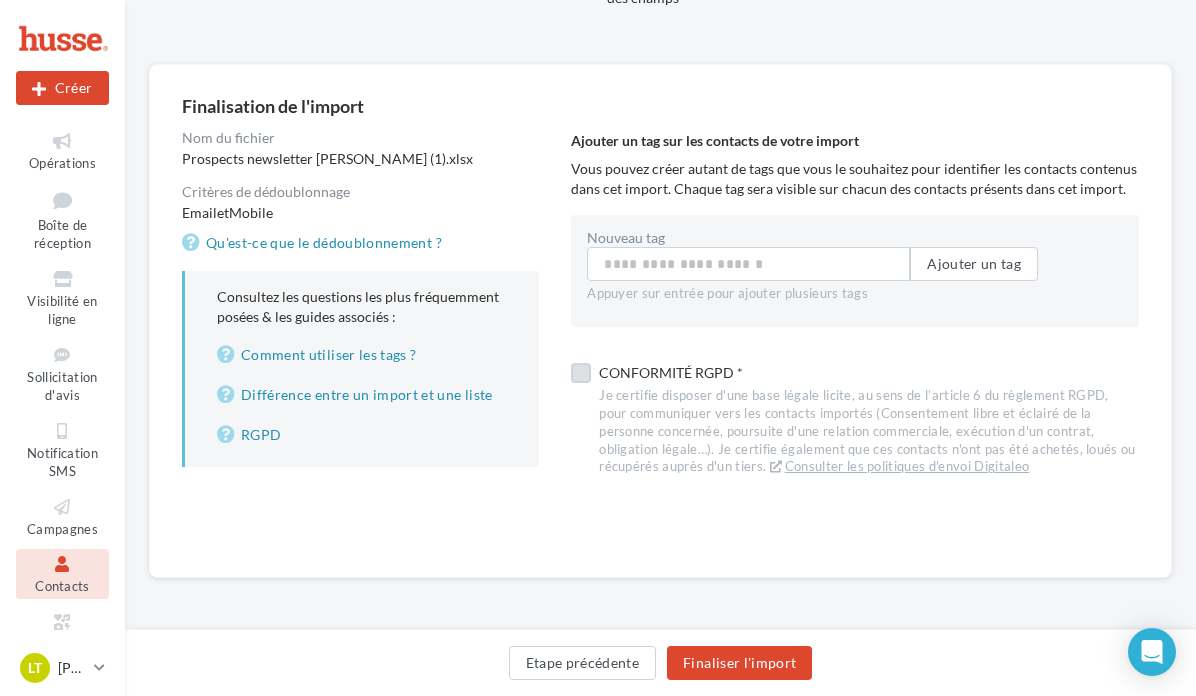 click at bounding box center [581, 373] 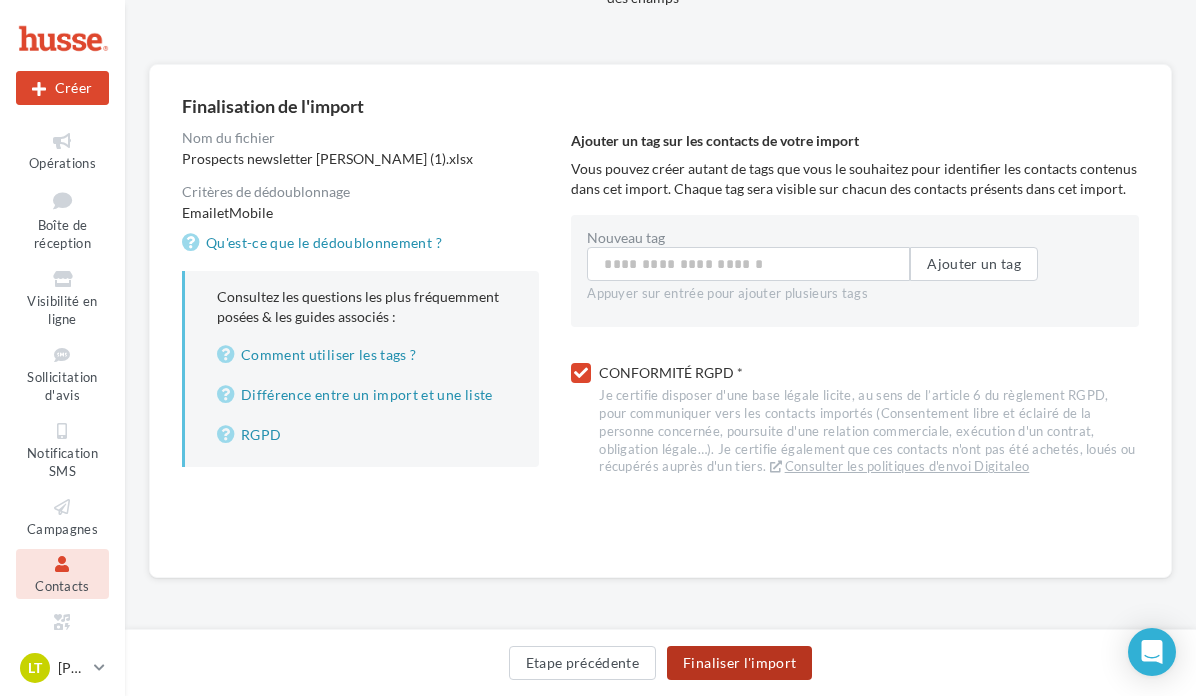 click on "Finaliser l'import" at bounding box center (739, 663) 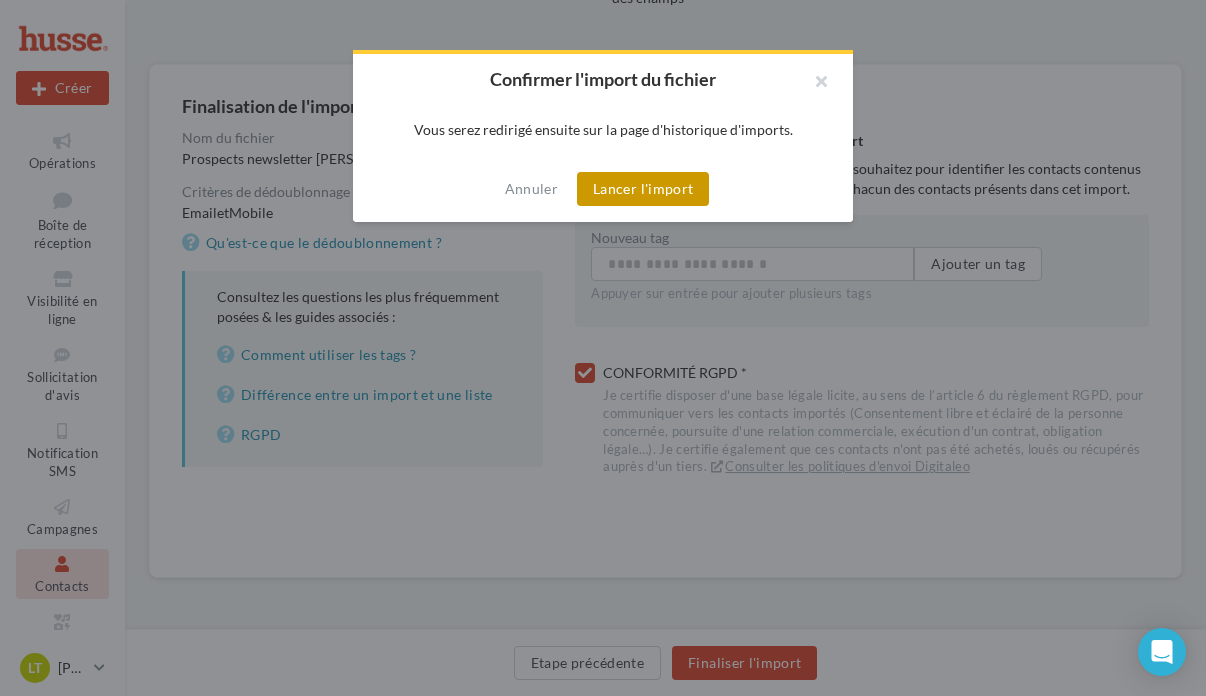 click on "Lancer l'import" at bounding box center (643, 189) 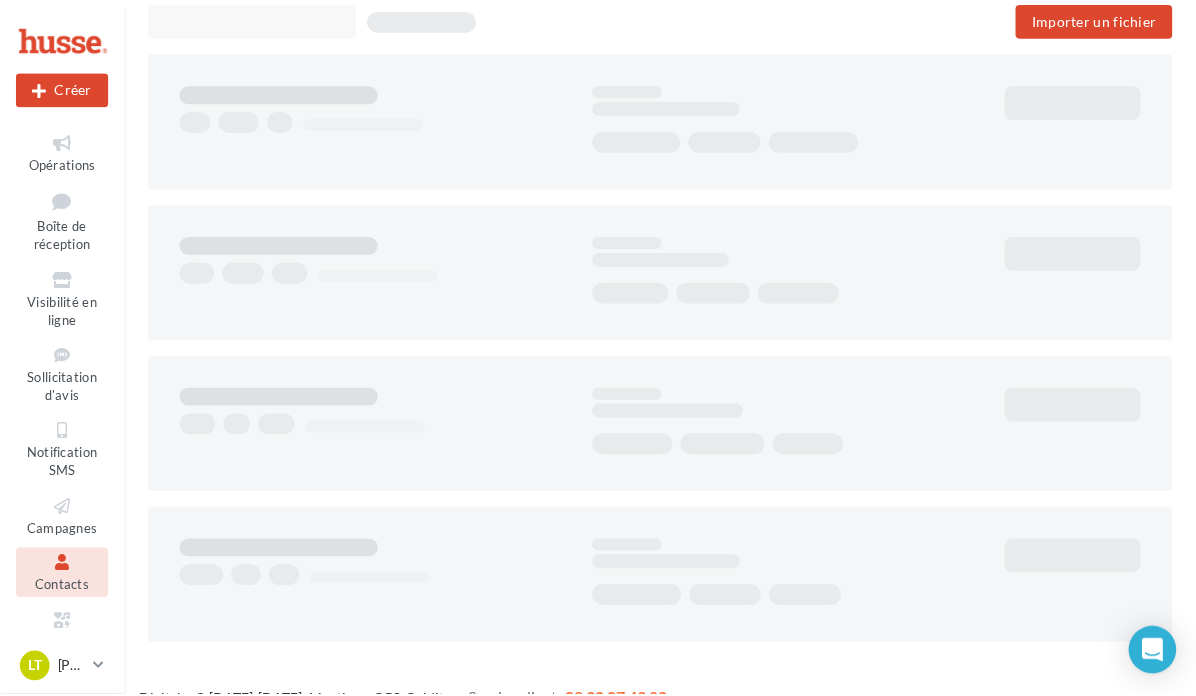 scroll, scrollTop: 0, scrollLeft: 0, axis: both 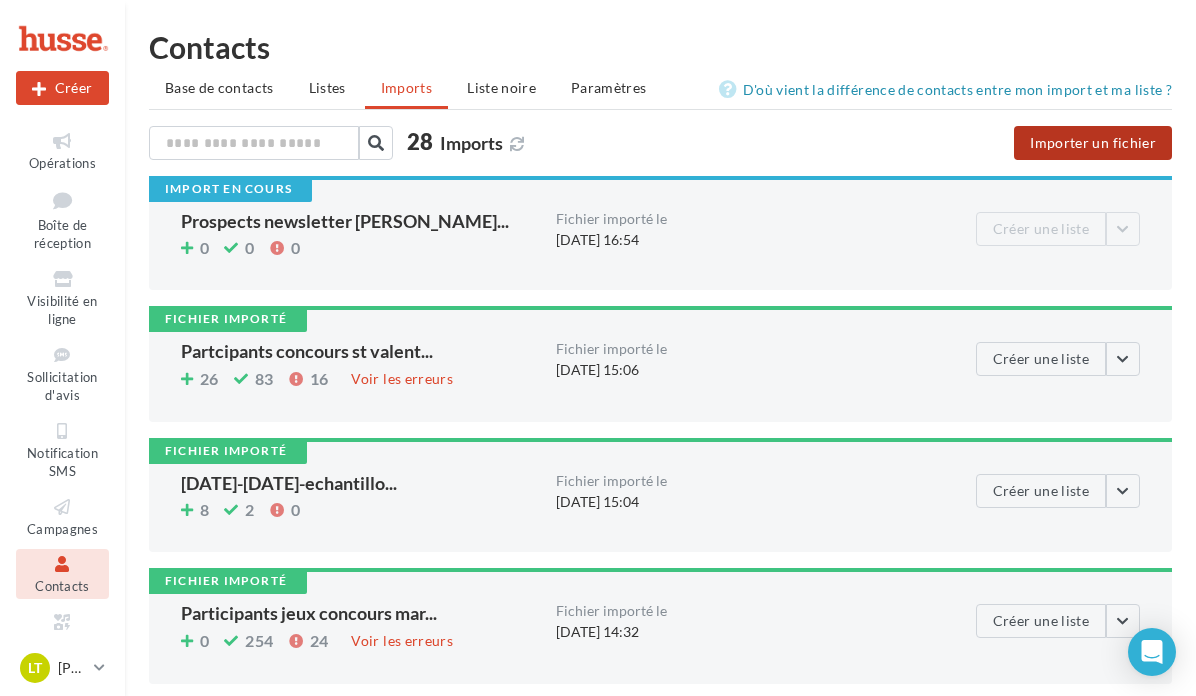 click on "Importer un fichier" at bounding box center (1093, 143) 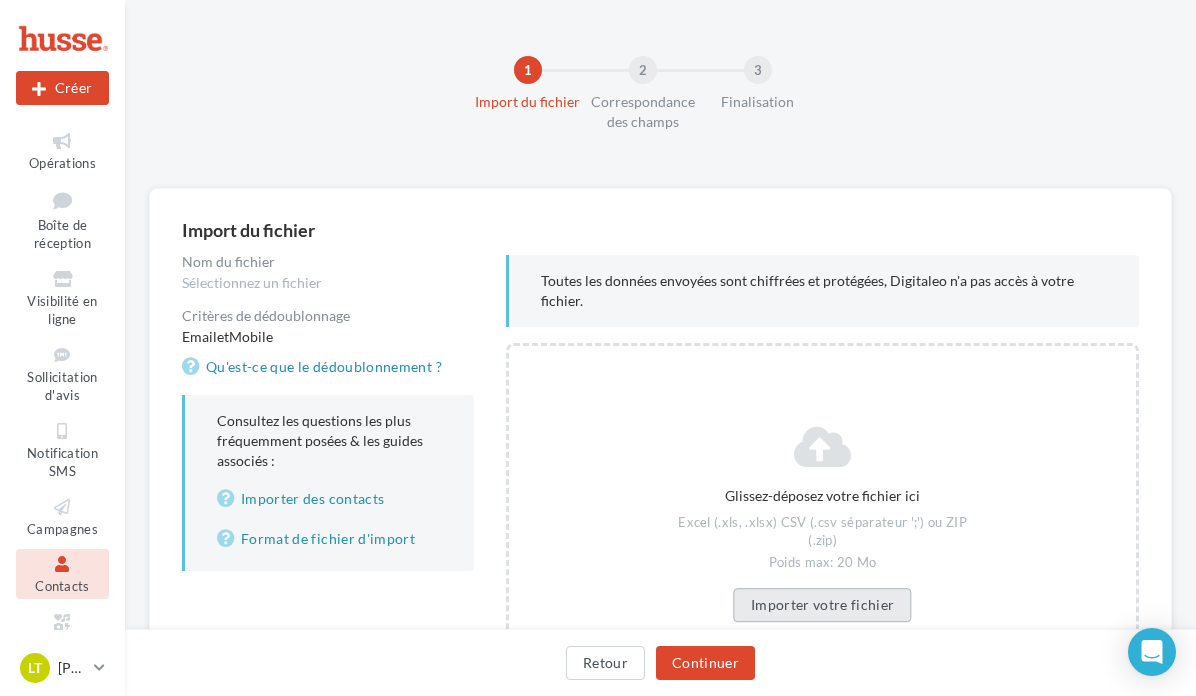 click on "Importer votre fichier" at bounding box center (823, 605) 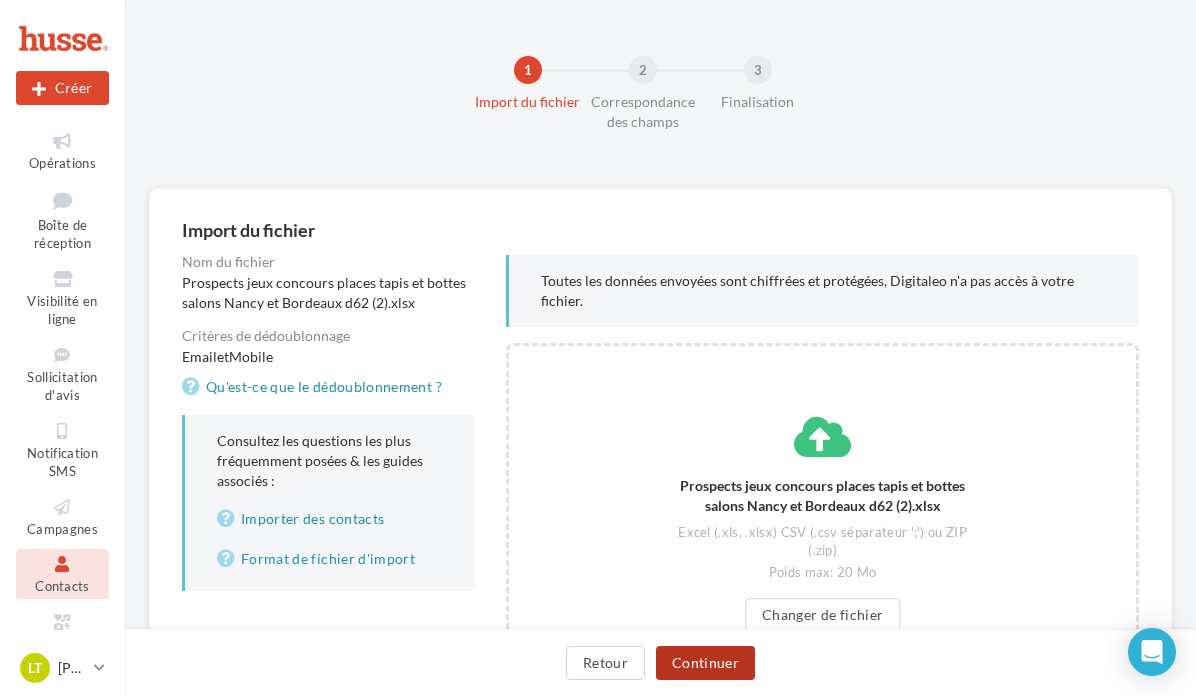 click on "Continuer" at bounding box center [705, 663] 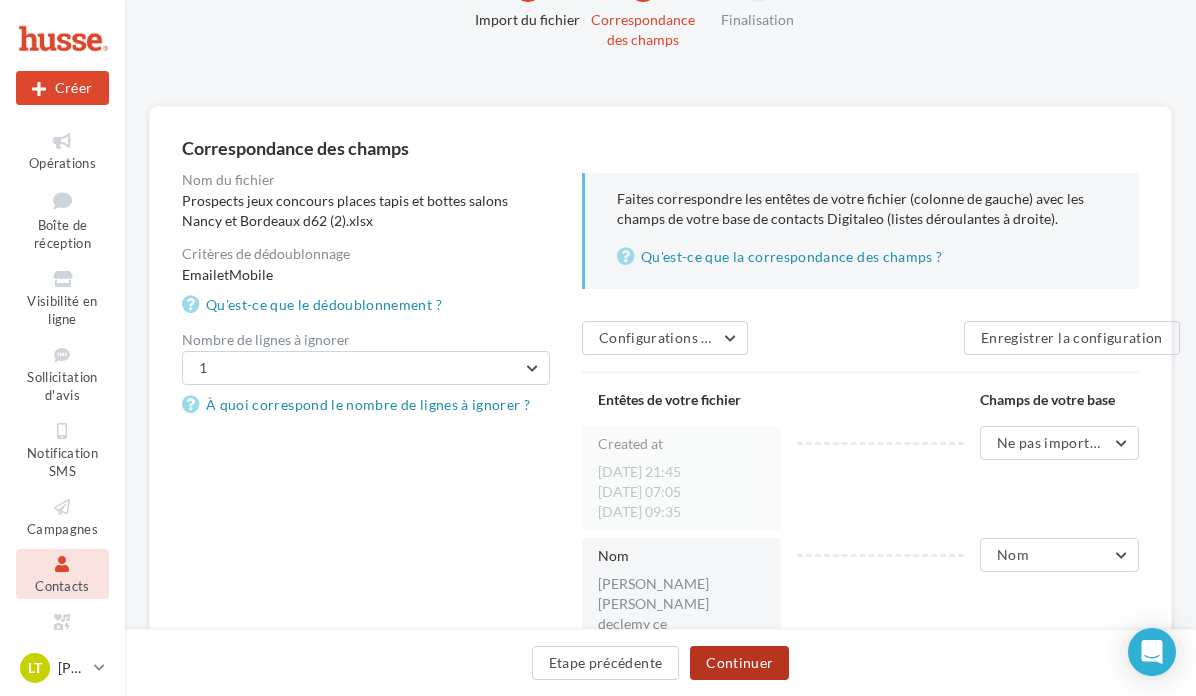 scroll, scrollTop: 200, scrollLeft: 0, axis: vertical 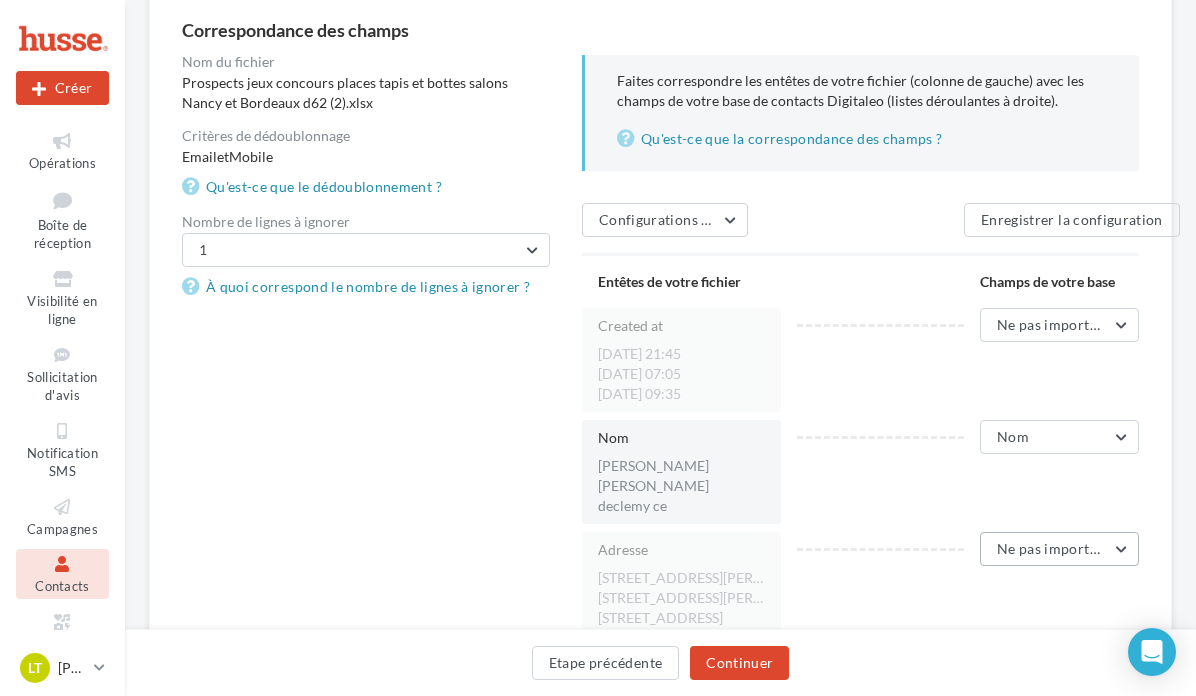 click on "Ne pas importer cette colonne" at bounding box center (1096, 548) 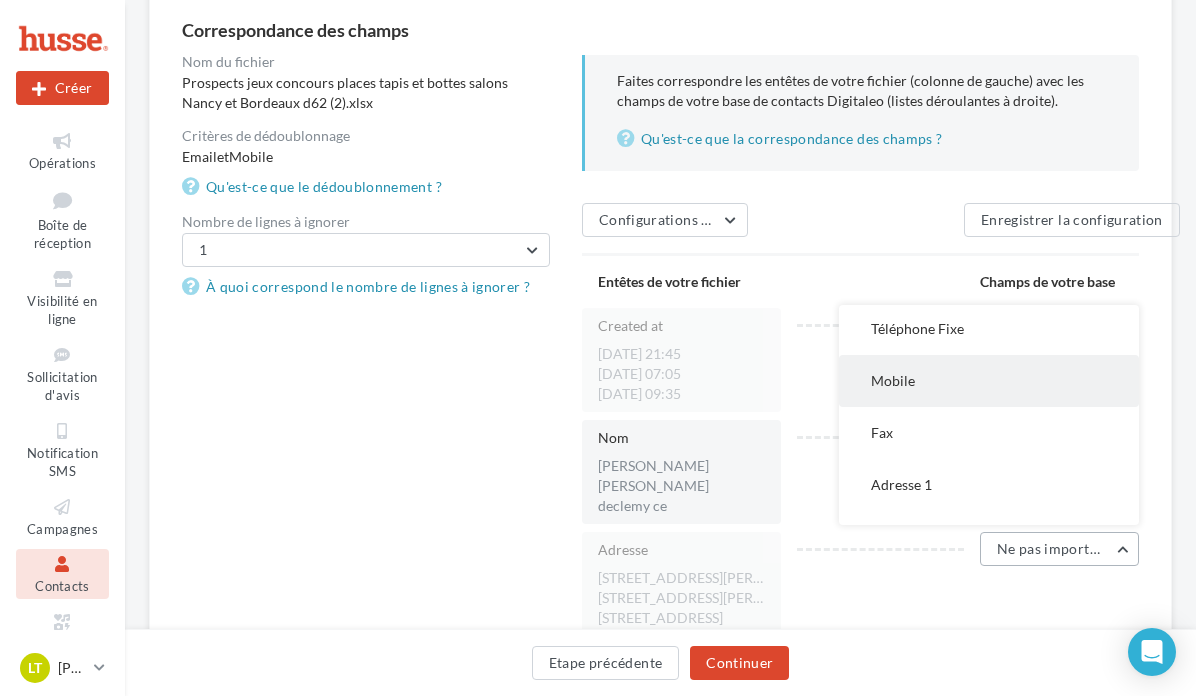 scroll, scrollTop: 400, scrollLeft: 0, axis: vertical 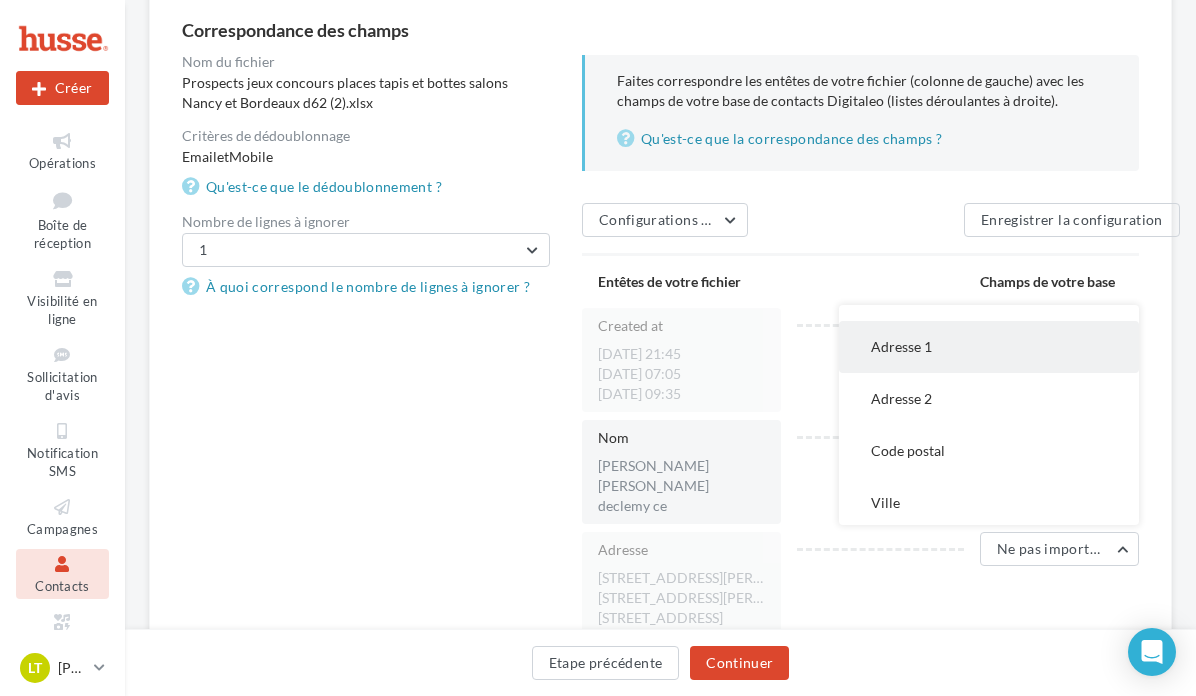 click on "Adresse 1" at bounding box center (989, 347) 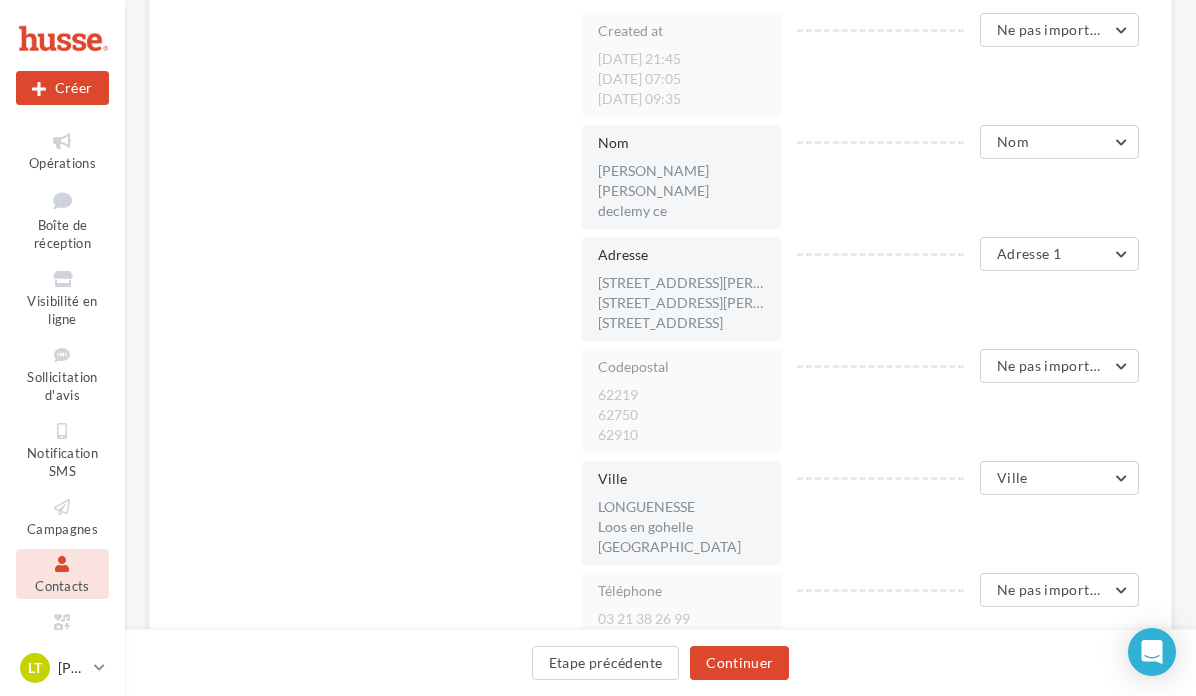 scroll, scrollTop: 500, scrollLeft: 0, axis: vertical 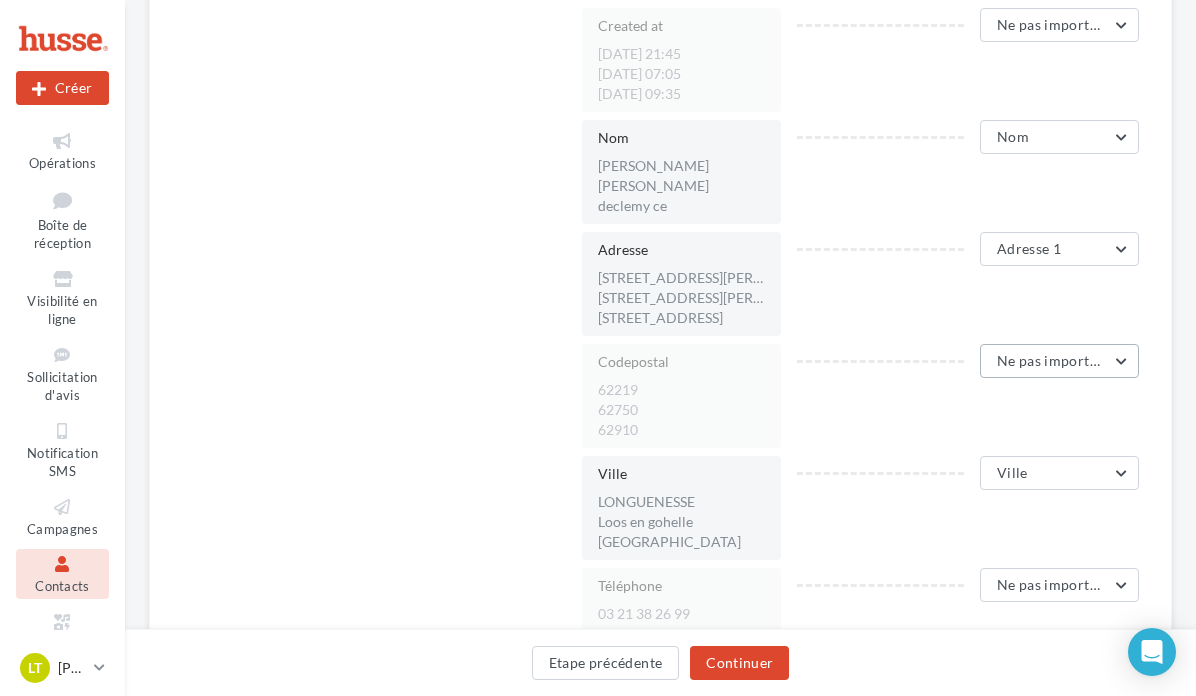 click on "Ne pas importer cette colonne" at bounding box center [1096, 360] 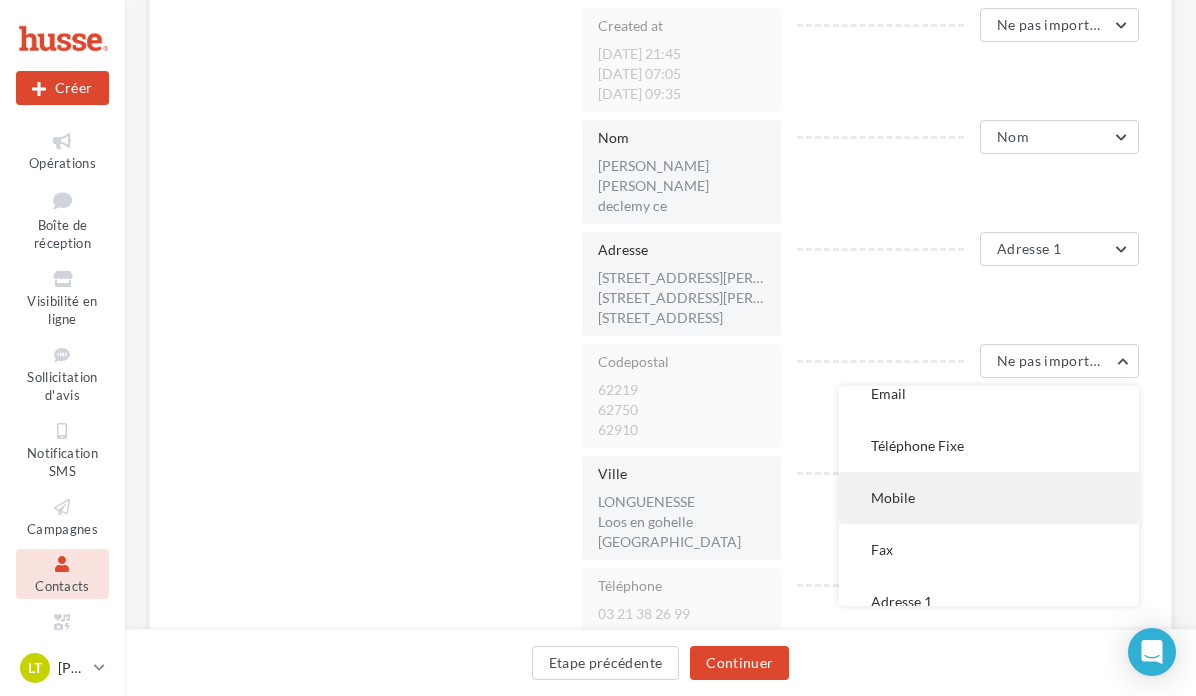 scroll, scrollTop: 300, scrollLeft: 0, axis: vertical 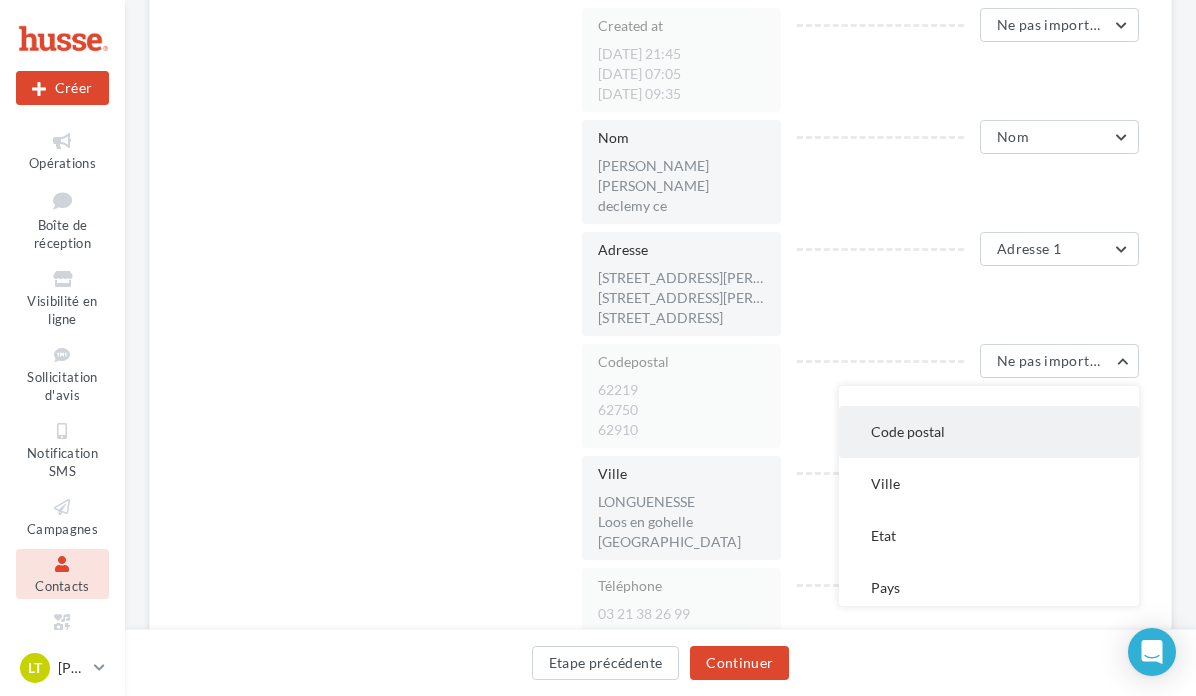 click on "Code postal" at bounding box center (989, 432) 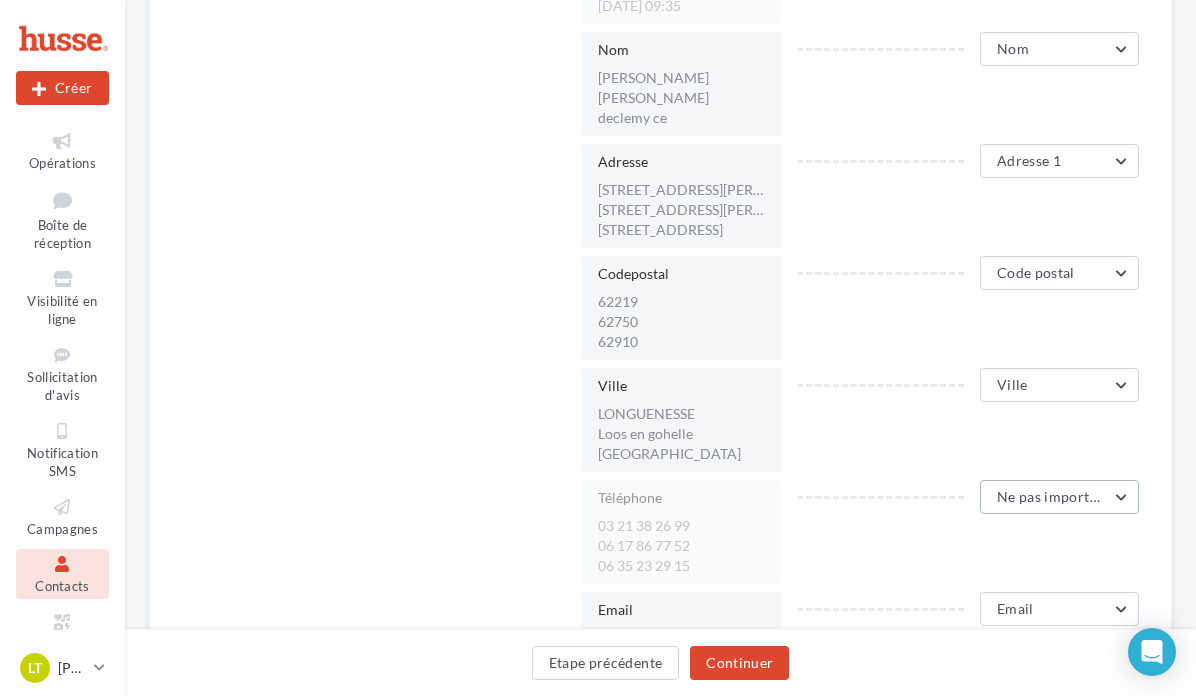 scroll, scrollTop: 600, scrollLeft: 0, axis: vertical 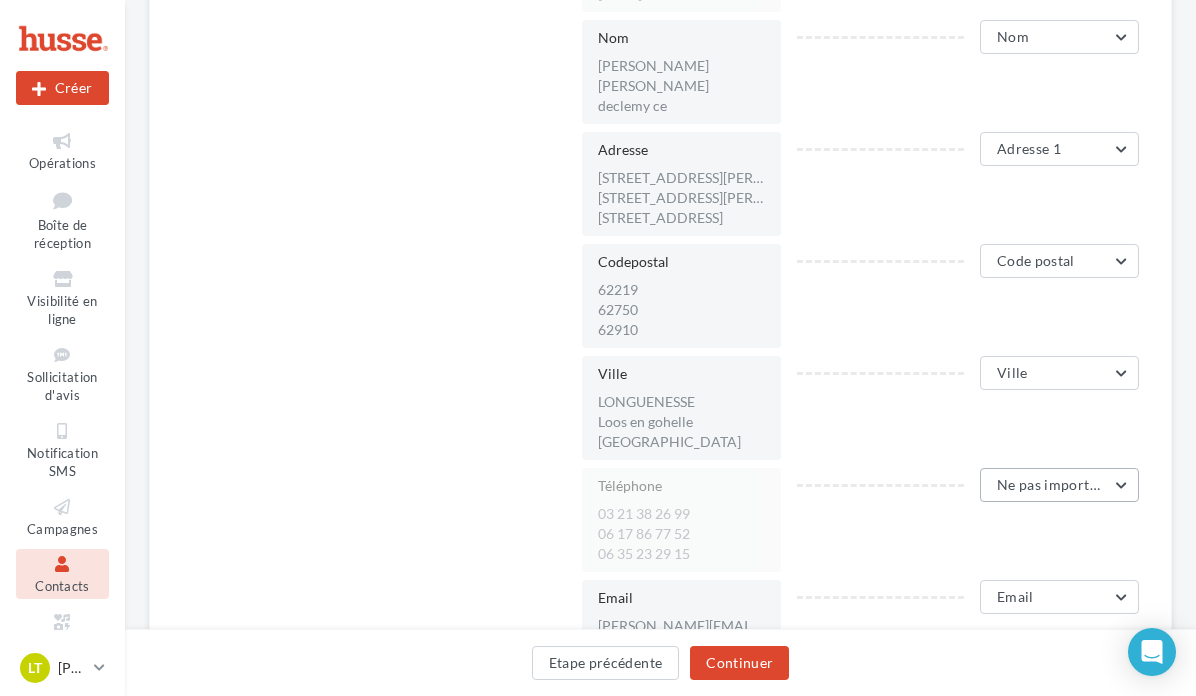 click on "Ne pas importer cette colonne" at bounding box center [1096, 484] 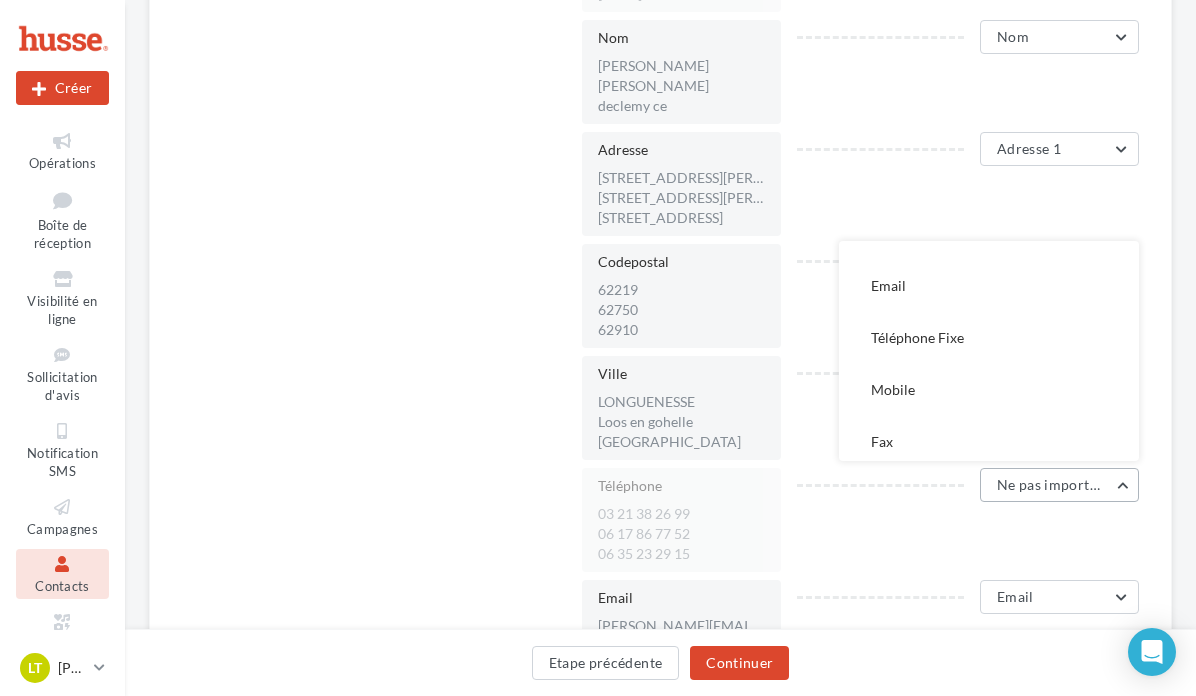 scroll, scrollTop: 200, scrollLeft: 0, axis: vertical 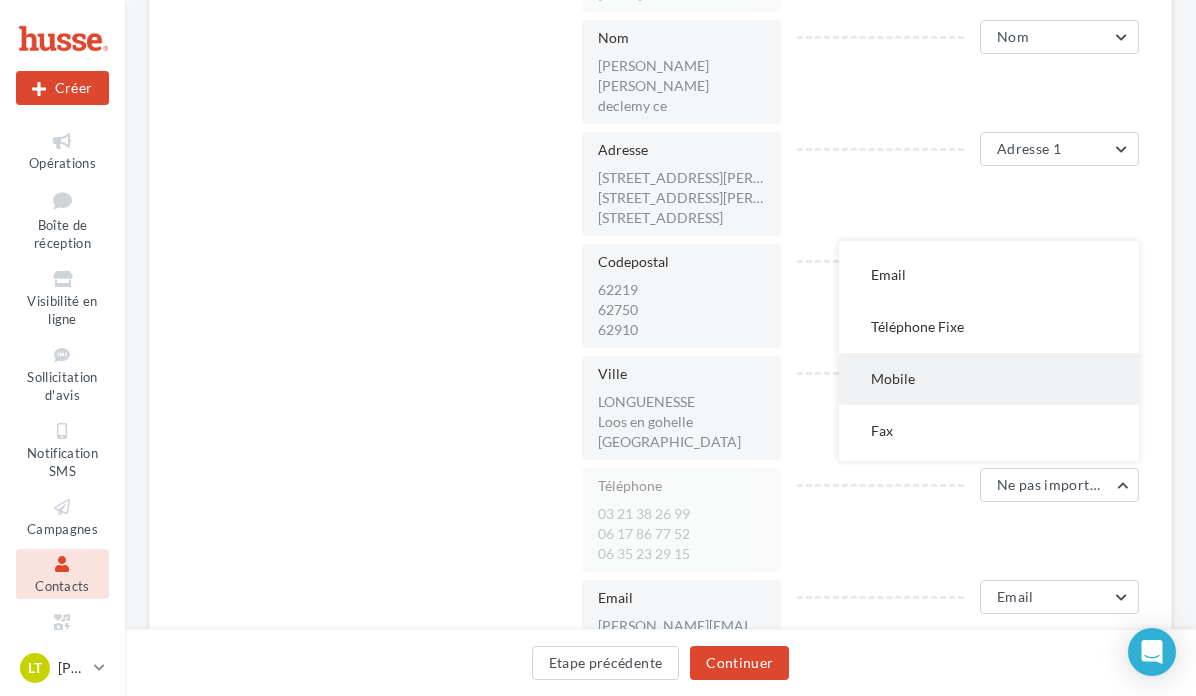 click on "Mobile" at bounding box center [989, 379] 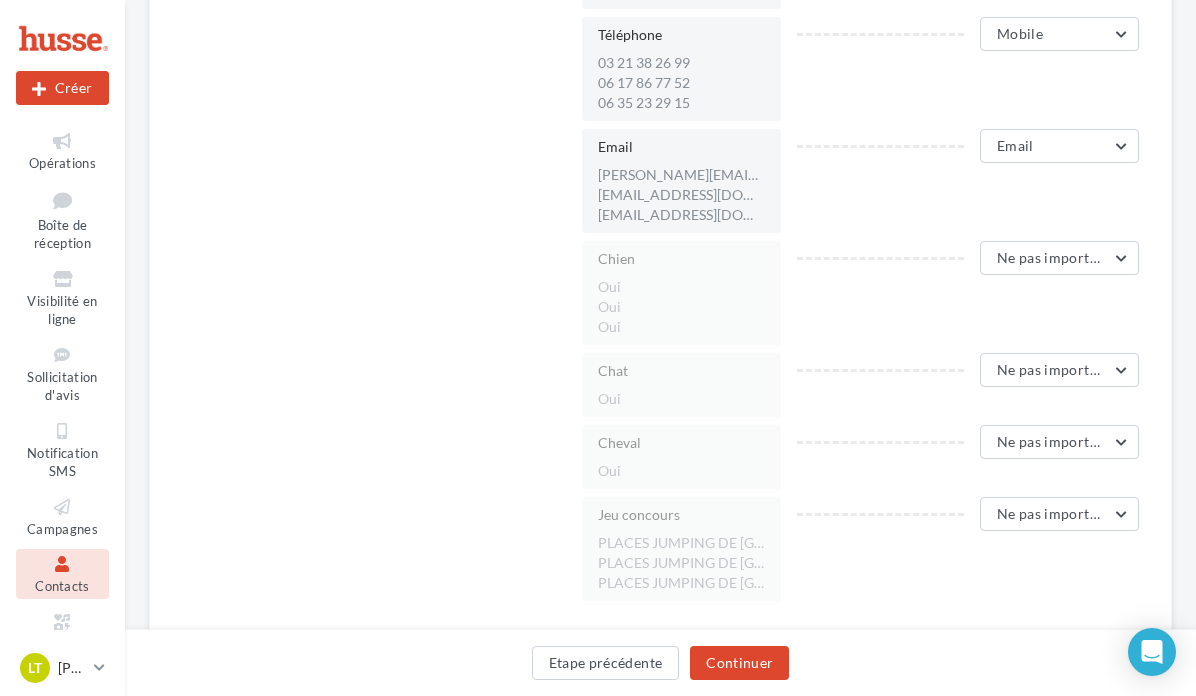 scroll, scrollTop: 1115, scrollLeft: 0, axis: vertical 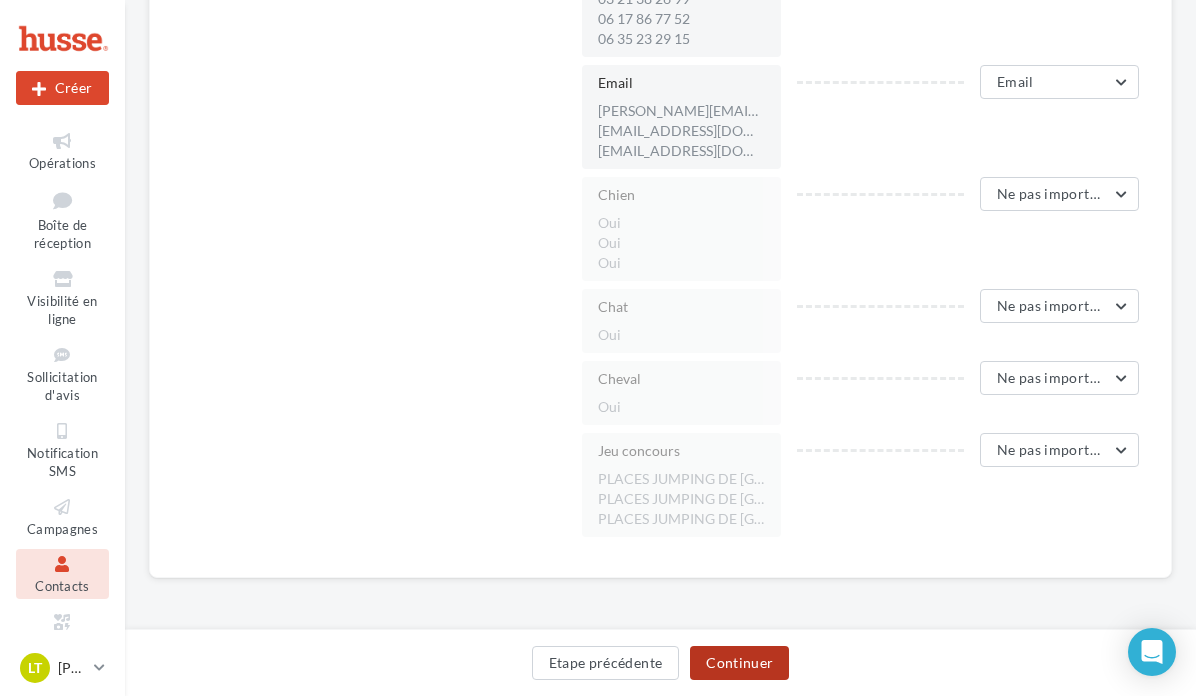 click on "Continuer" at bounding box center [739, 663] 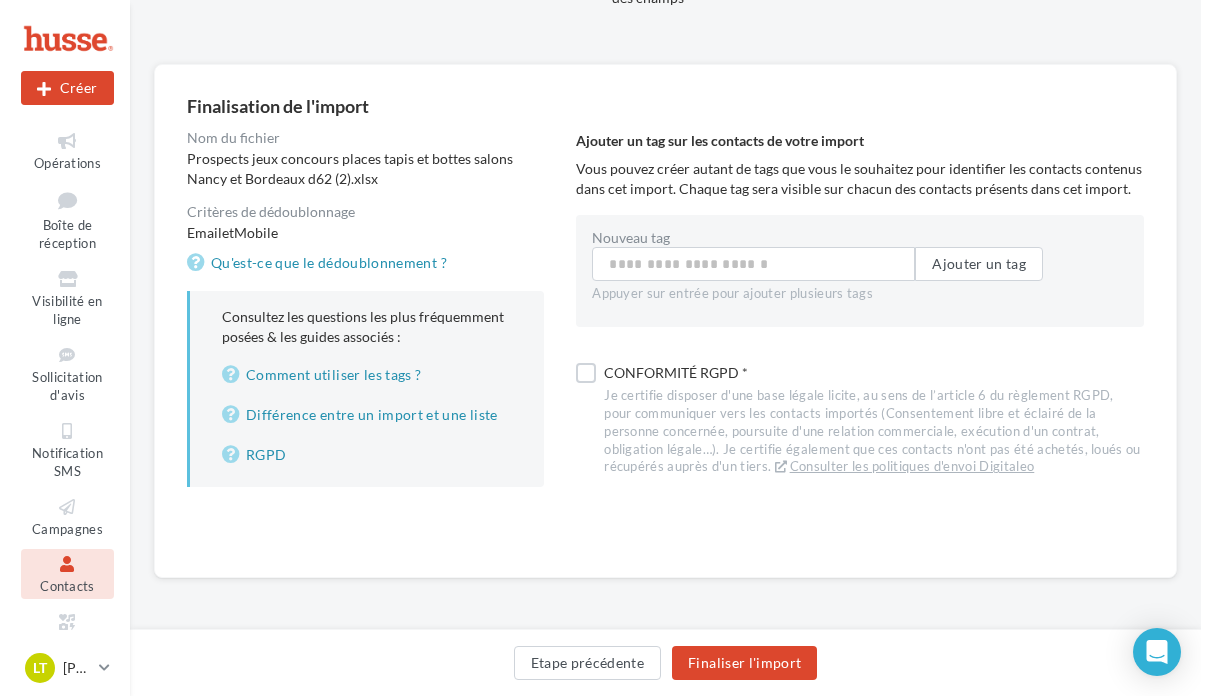 scroll, scrollTop: 124, scrollLeft: 0, axis: vertical 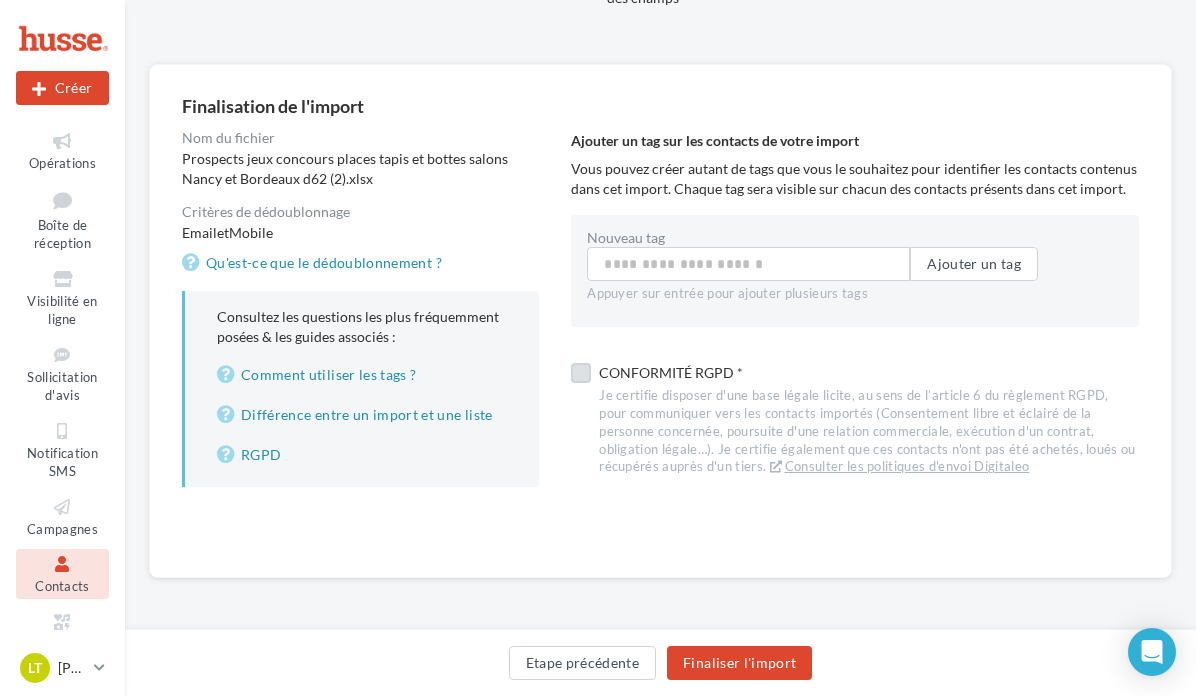 click on "Conformité RGPD *" at bounding box center (869, 373) 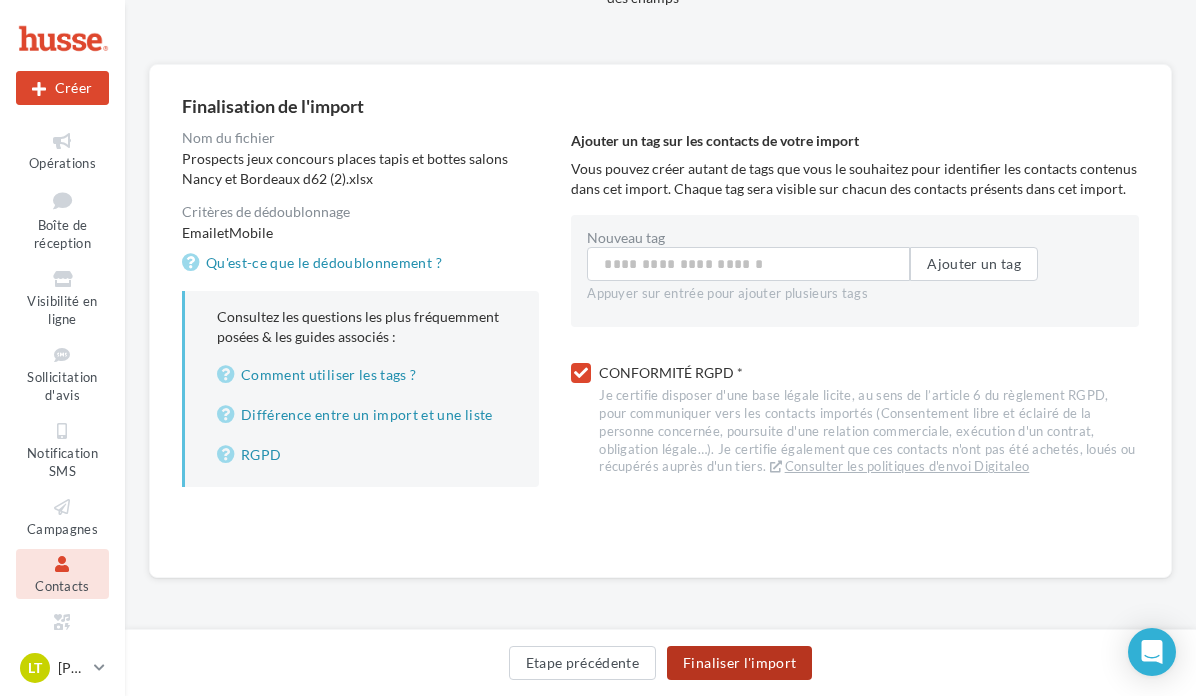 click on "Finaliser l'import" at bounding box center [739, 663] 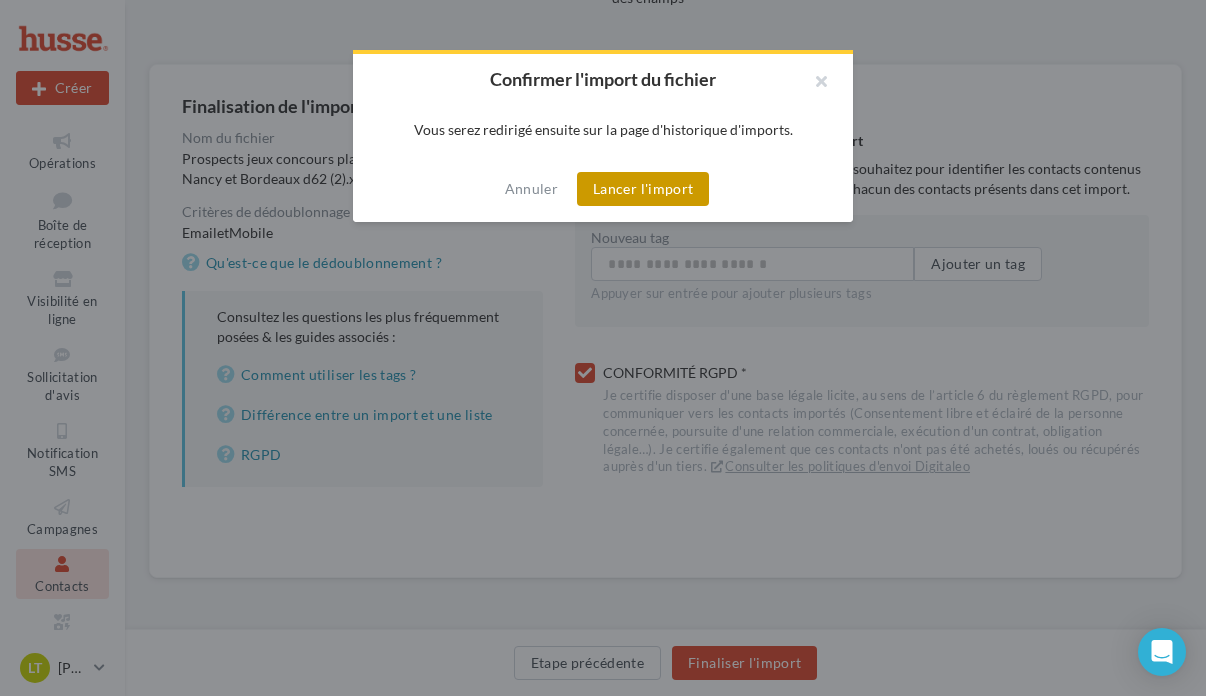 click on "Lancer l'import" at bounding box center [643, 189] 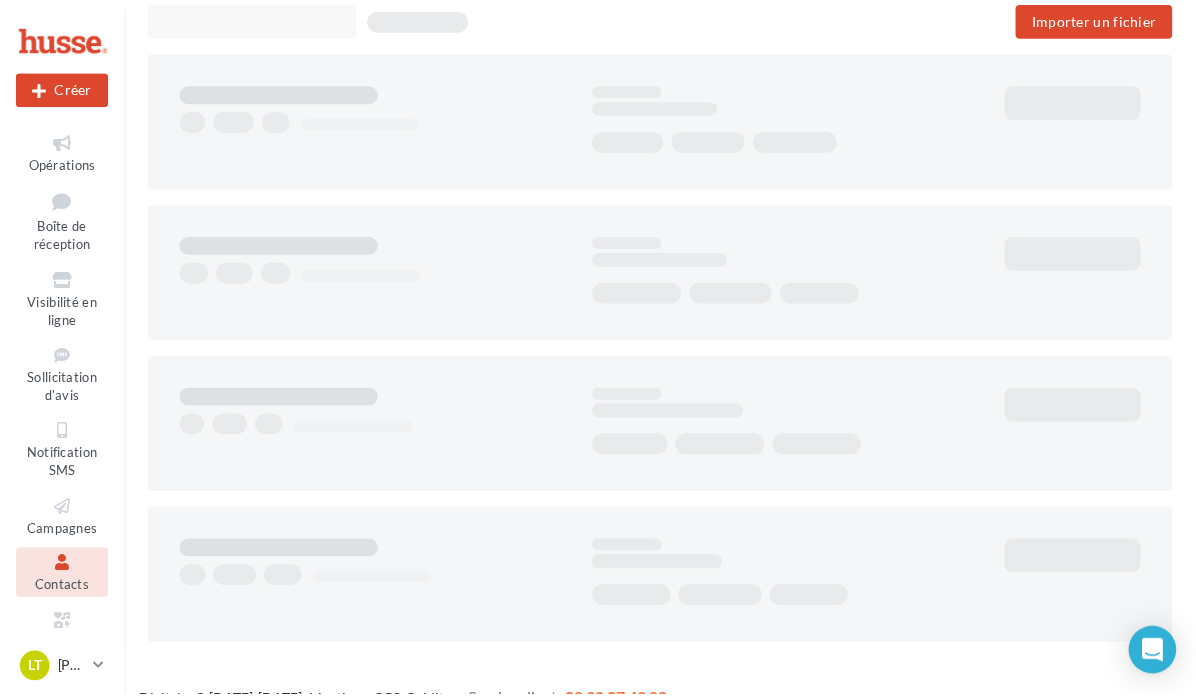 scroll, scrollTop: 0, scrollLeft: 0, axis: both 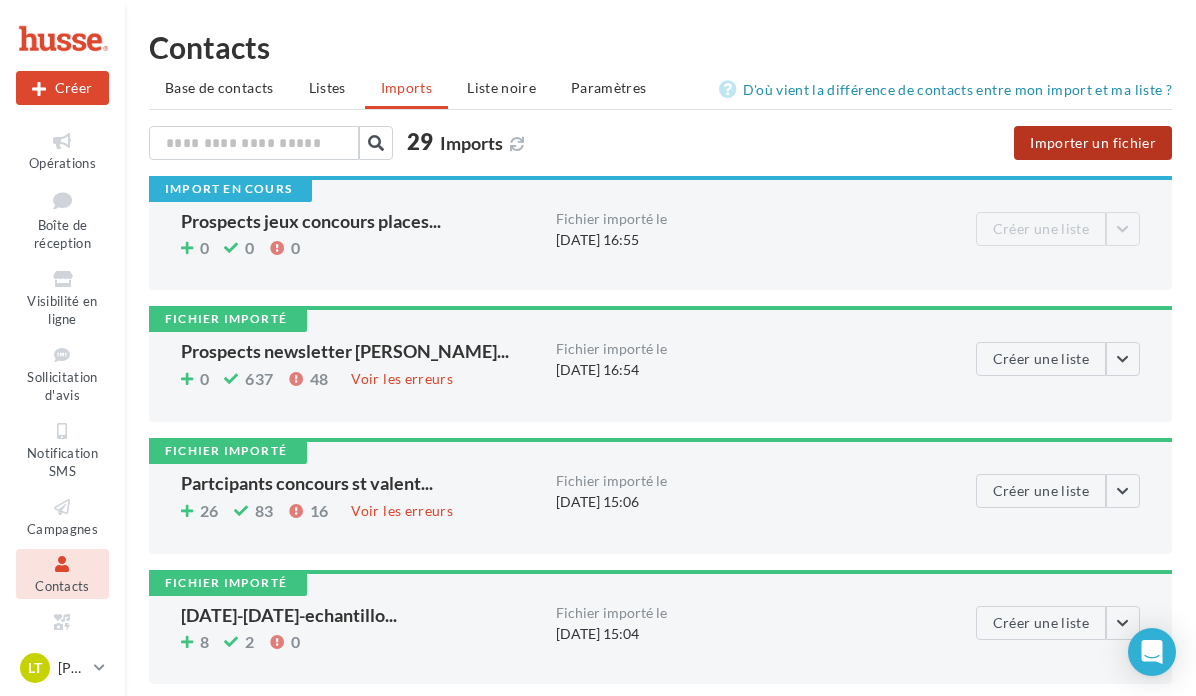 click on "Importer un fichier" at bounding box center [1093, 143] 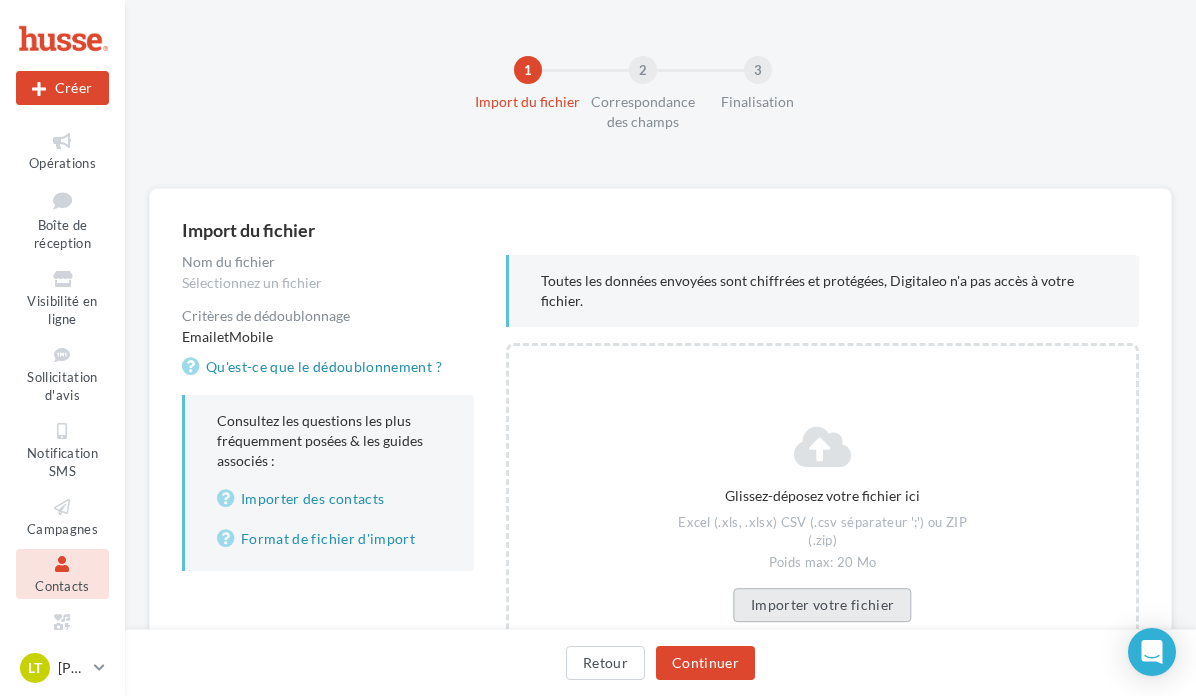 click on "Importer votre fichier" at bounding box center [823, 605] 